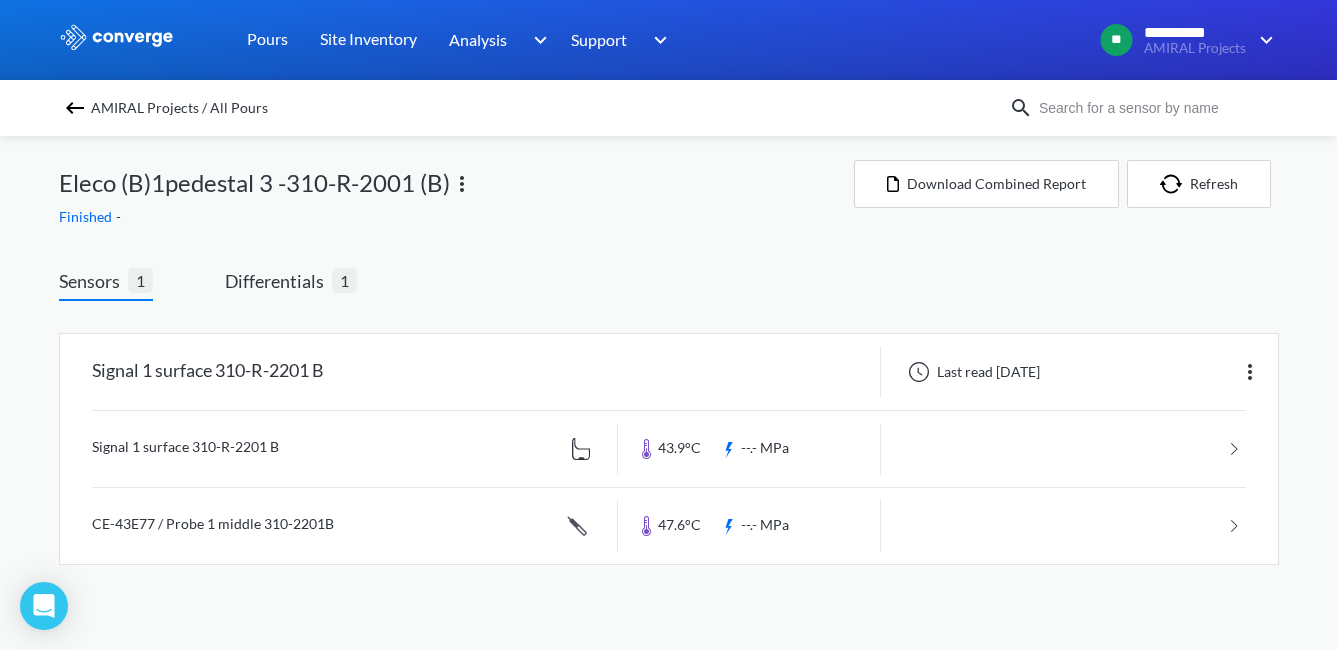 scroll, scrollTop: 0, scrollLeft: 0, axis: both 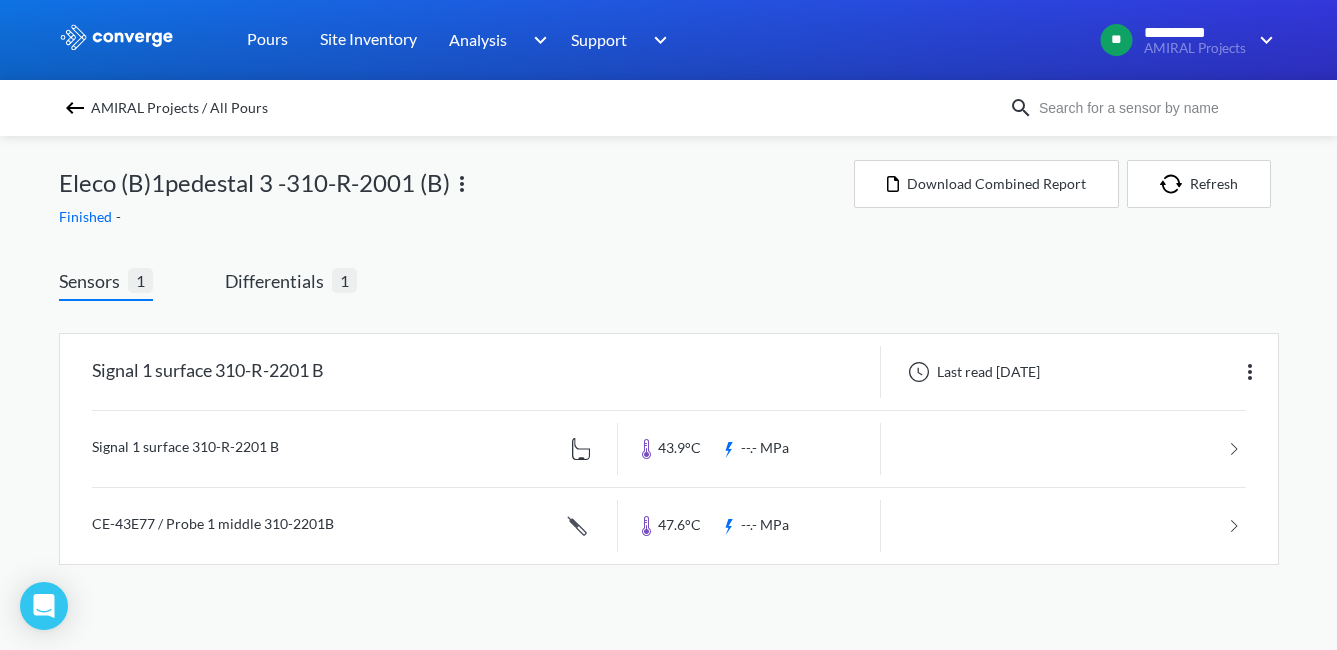 click at bounding box center (75, 108) 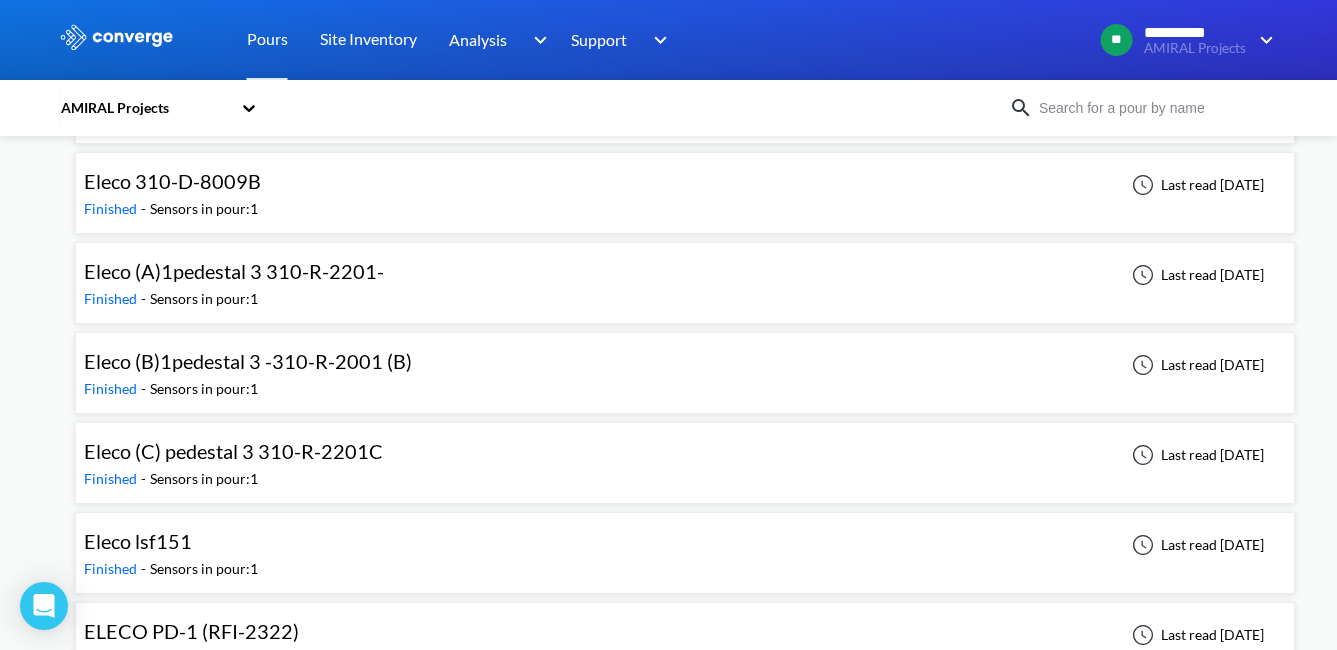 scroll, scrollTop: 500, scrollLeft: 0, axis: vertical 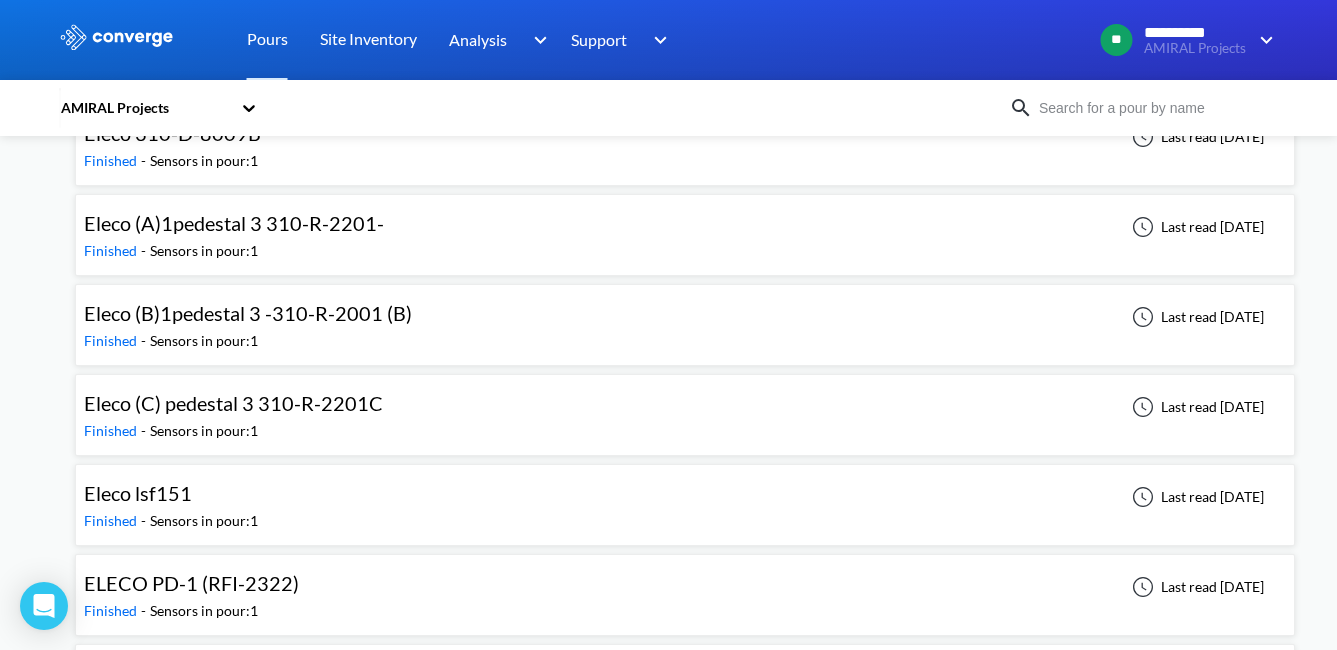 click on "Eleco (A)1pedestal 3 310-R-2201- Finished  -  Sensors in pour:  1 Last read [DATE]" at bounding box center (685, 235) 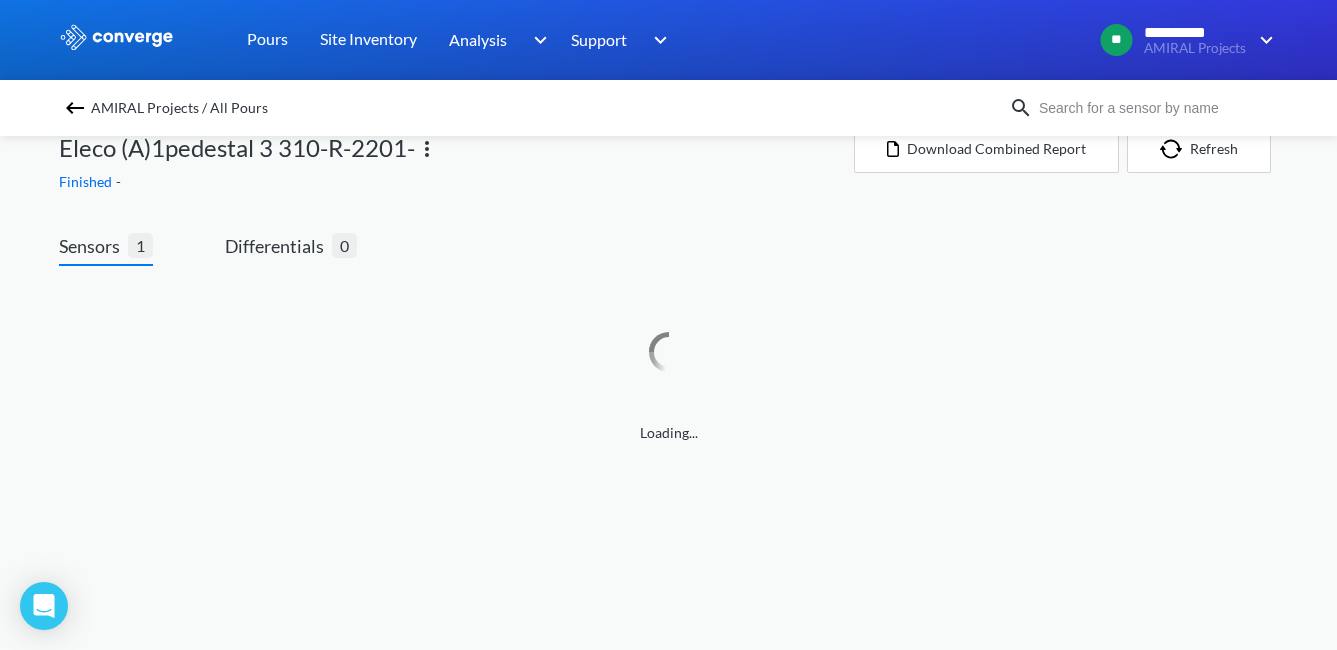 scroll, scrollTop: 0, scrollLeft: 0, axis: both 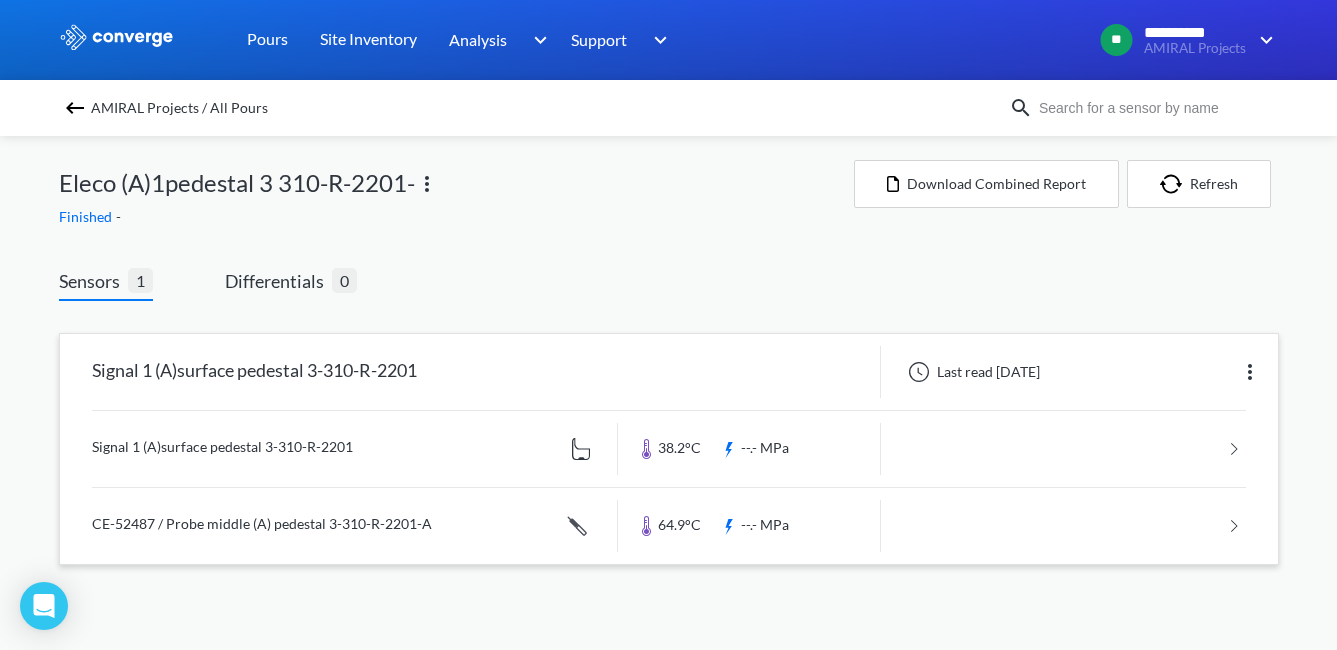 click at bounding box center [669, 526] 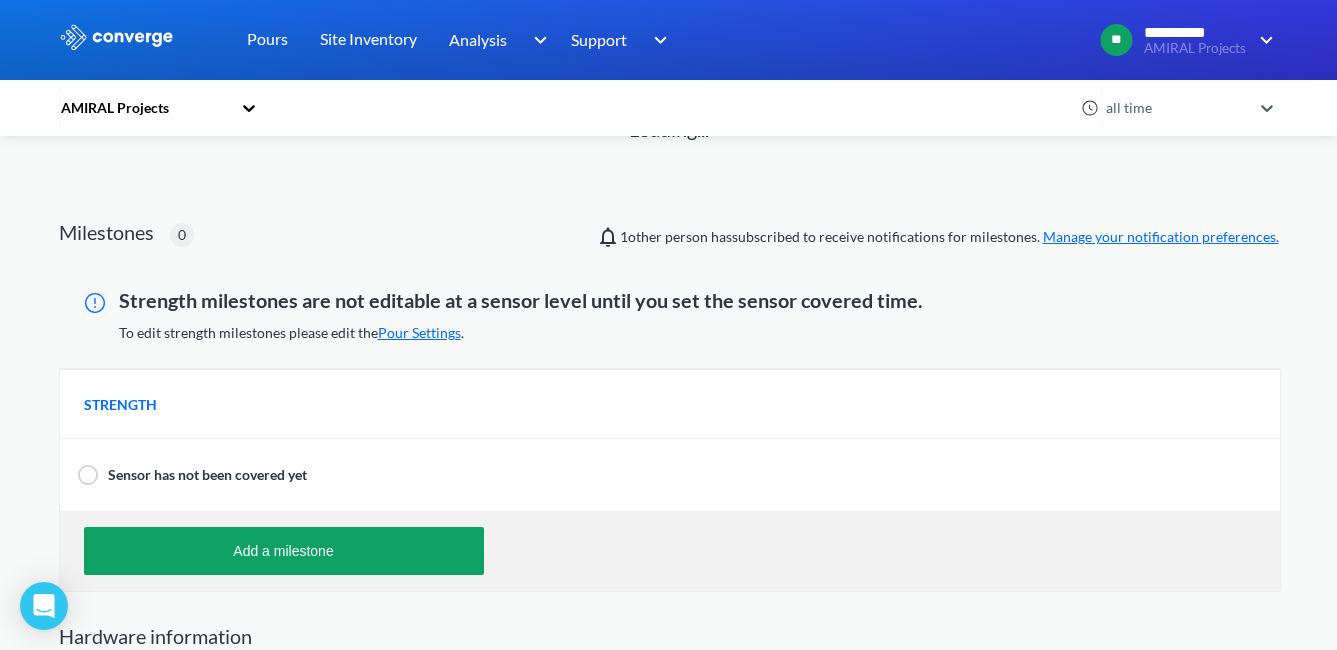 scroll, scrollTop: 333, scrollLeft: 0, axis: vertical 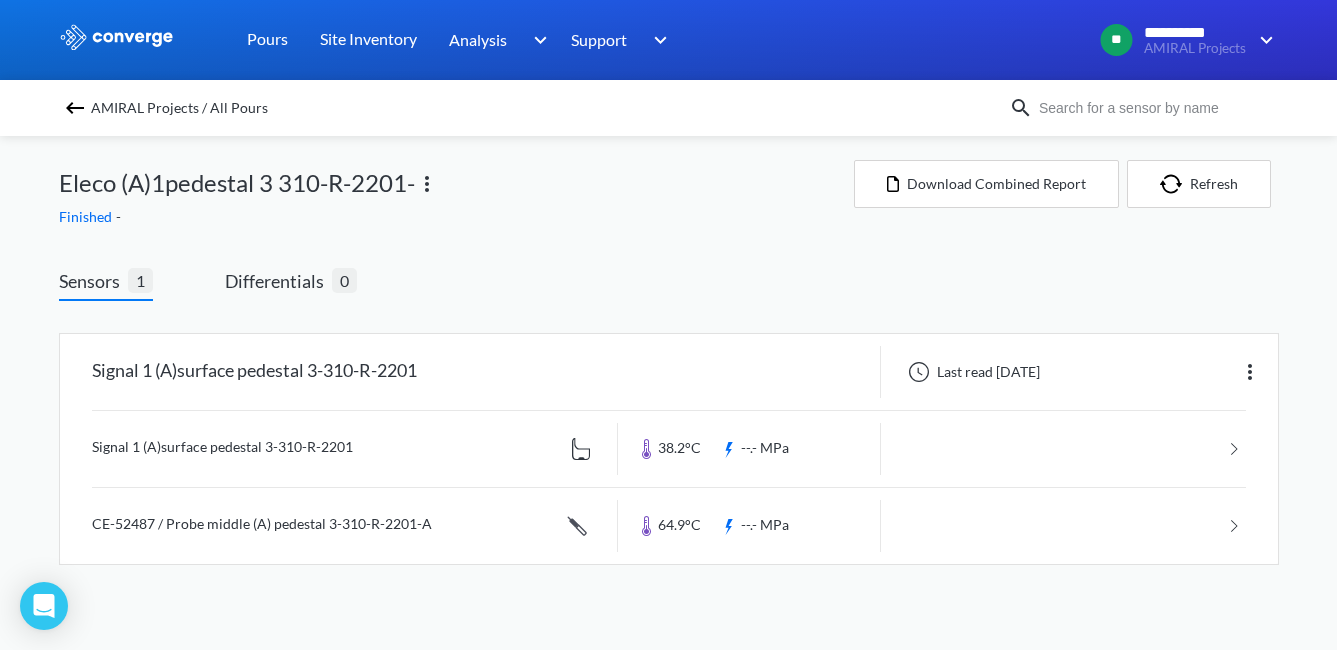 click at bounding box center (75, 108) 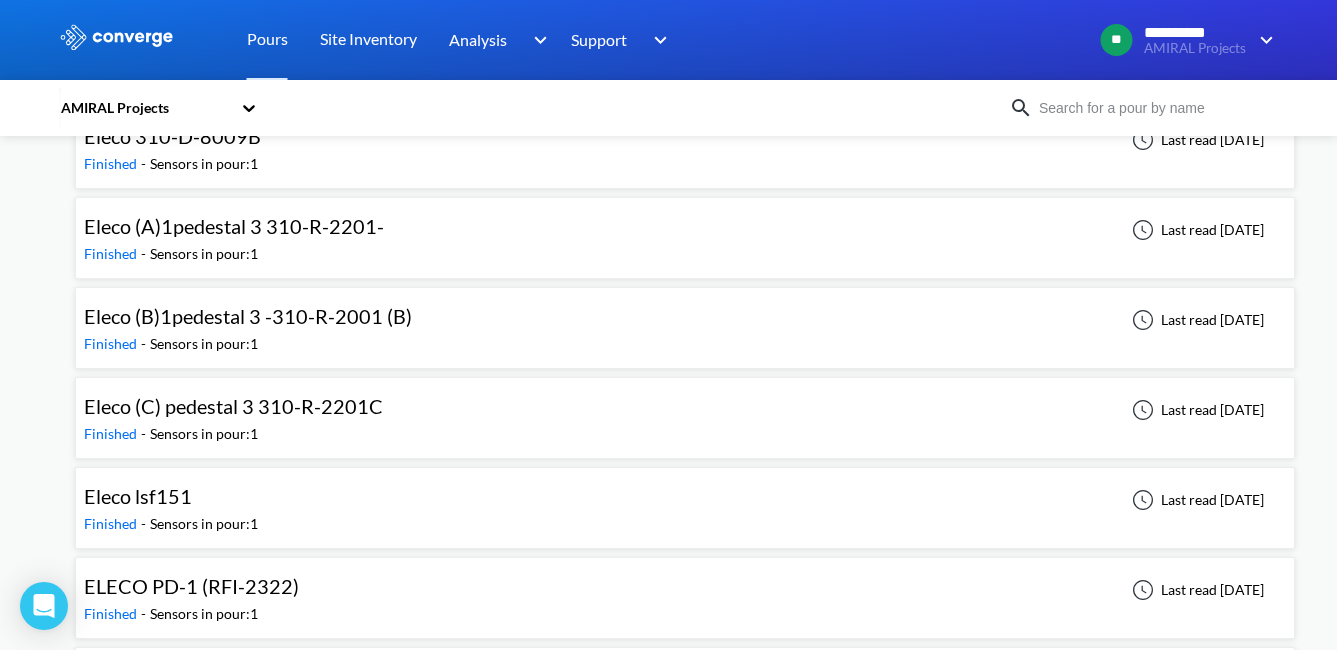 scroll, scrollTop: 500, scrollLeft: 0, axis: vertical 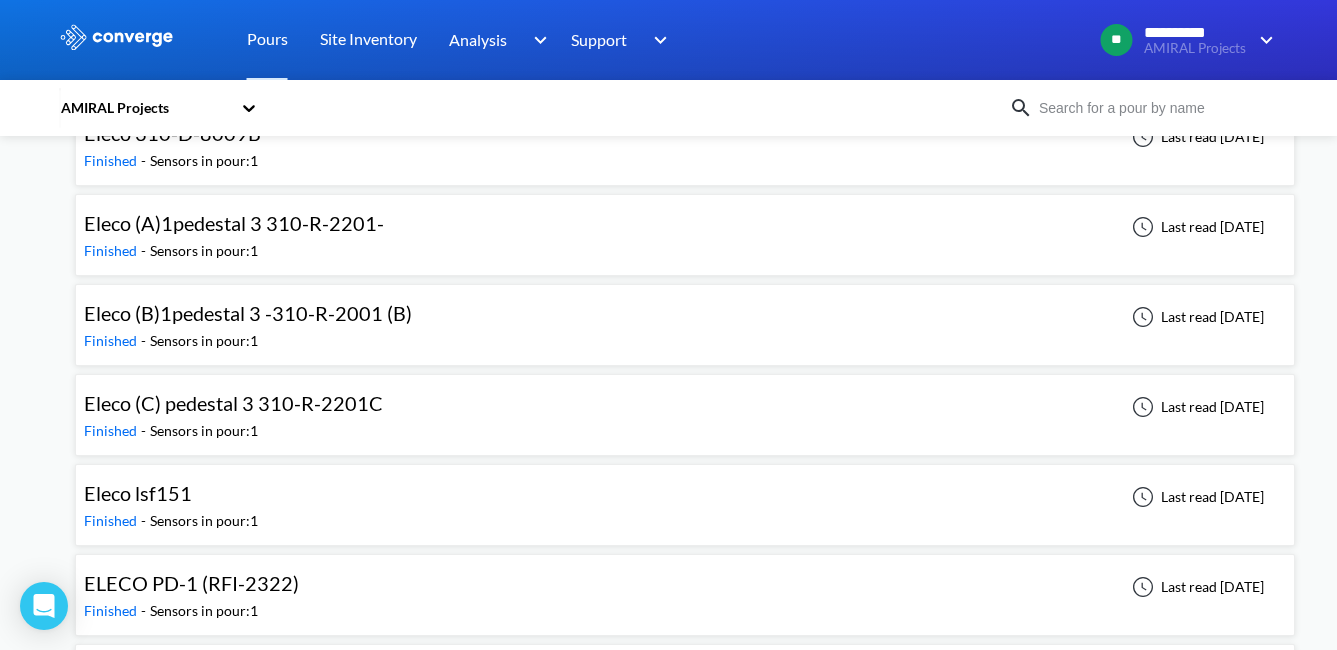 click on "Eleco (C) pedestal 3 310-R-2201C" at bounding box center [233, 403] 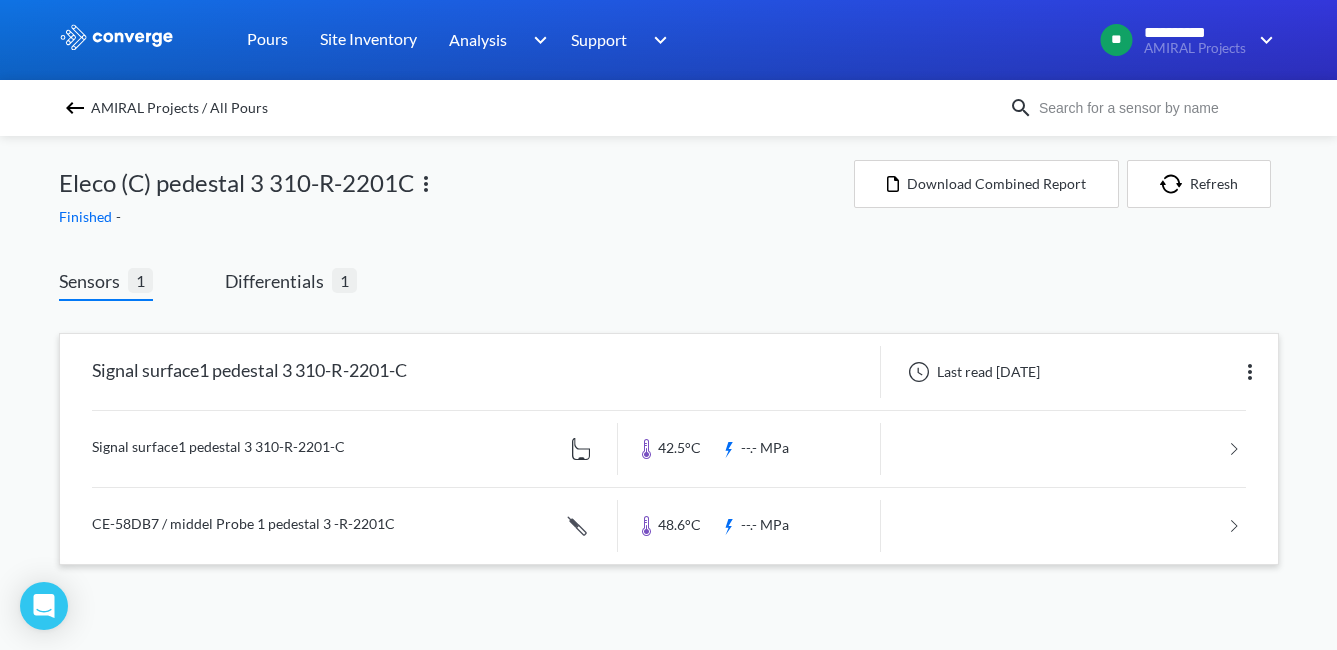 scroll, scrollTop: 35, scrollLeft: 0, axis: vertical 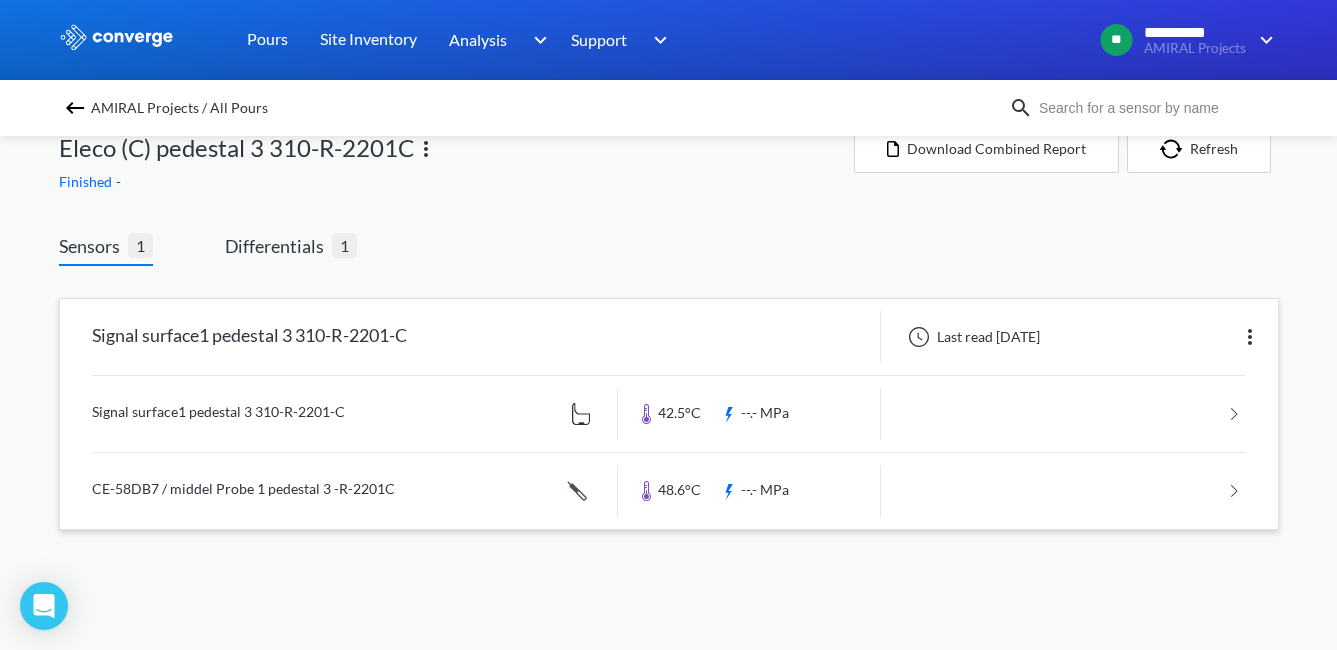 click at bounding box center (669, 491) 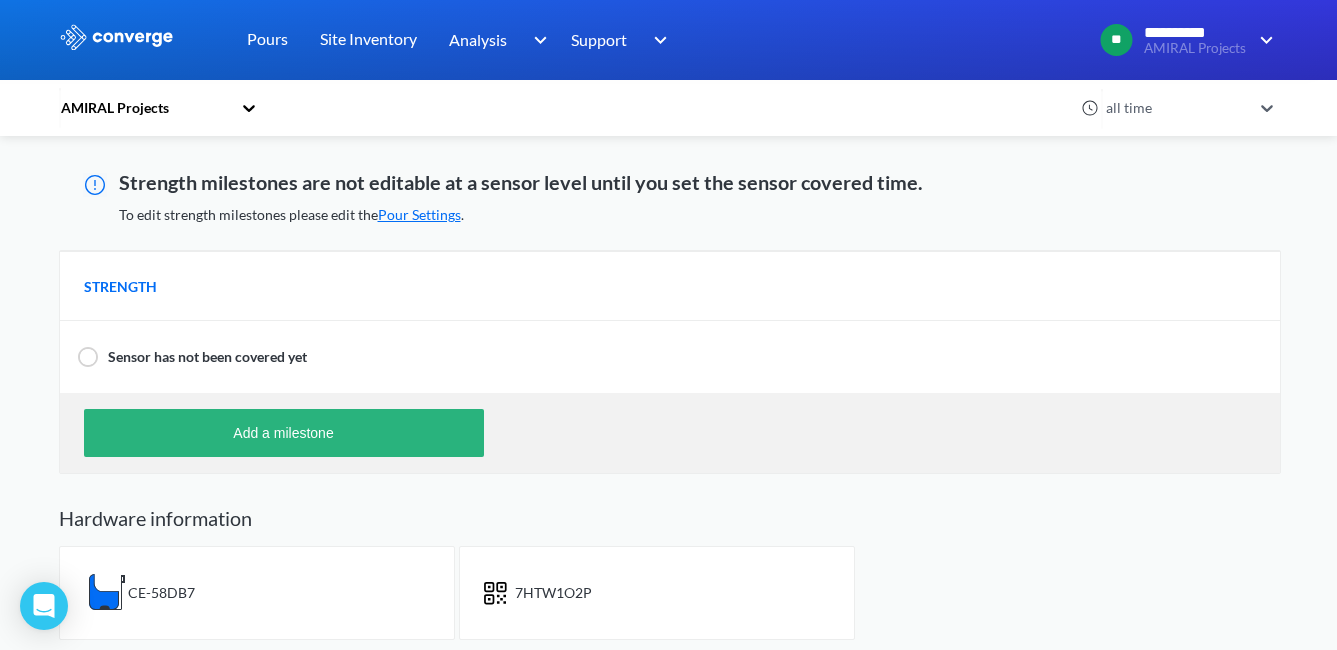 scroll, scrollTop: 333, scrollLeft: 0, axis: vertical 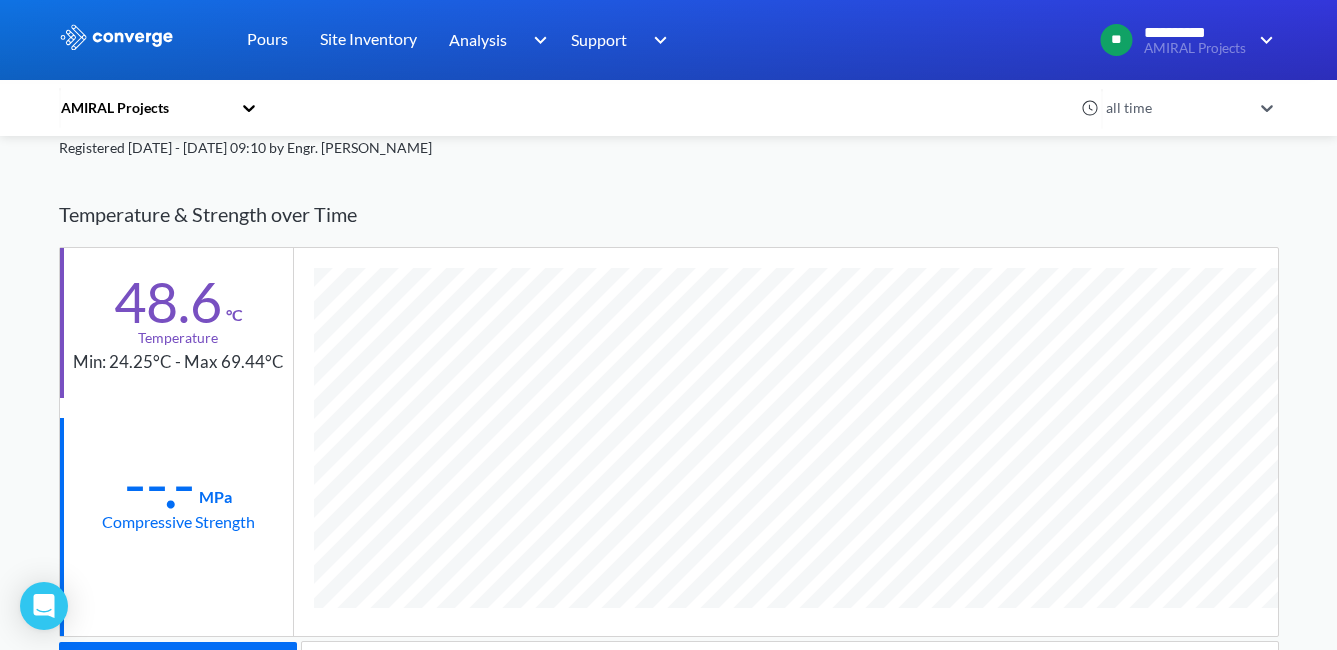 click on "48.6" at bounding box center (168, 302) 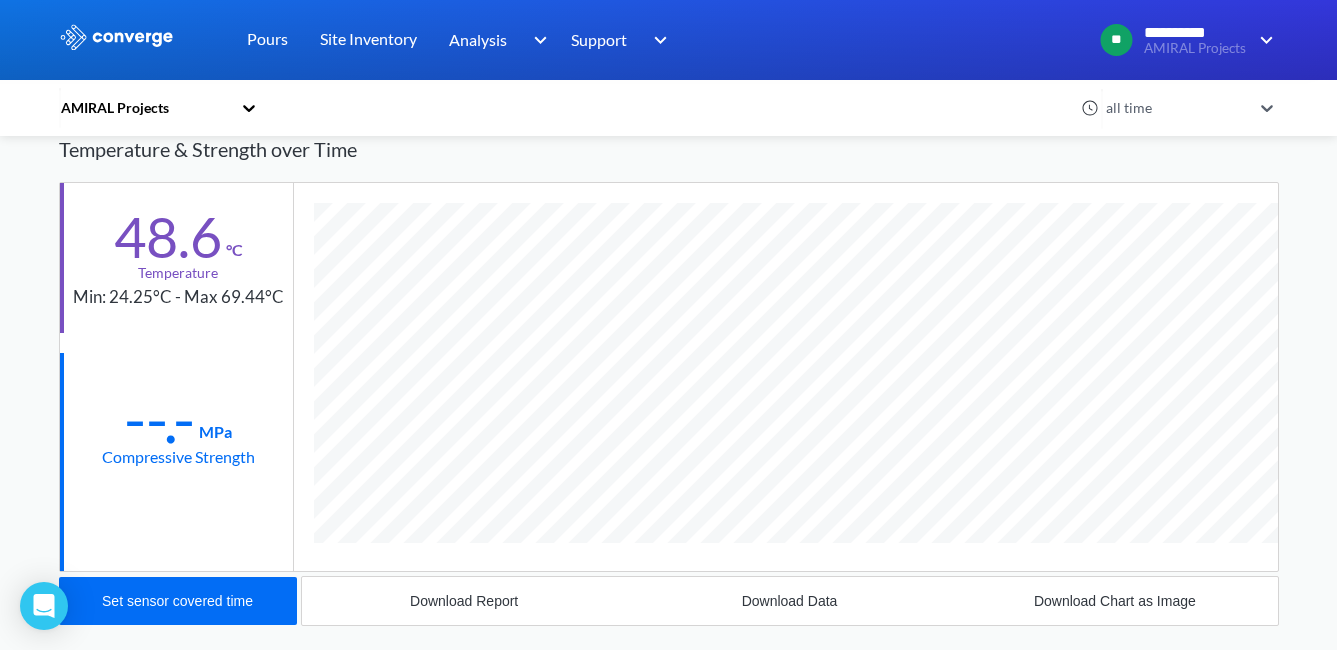 scroll, scrollTop: 0, scrollLeft: 0, axis: both 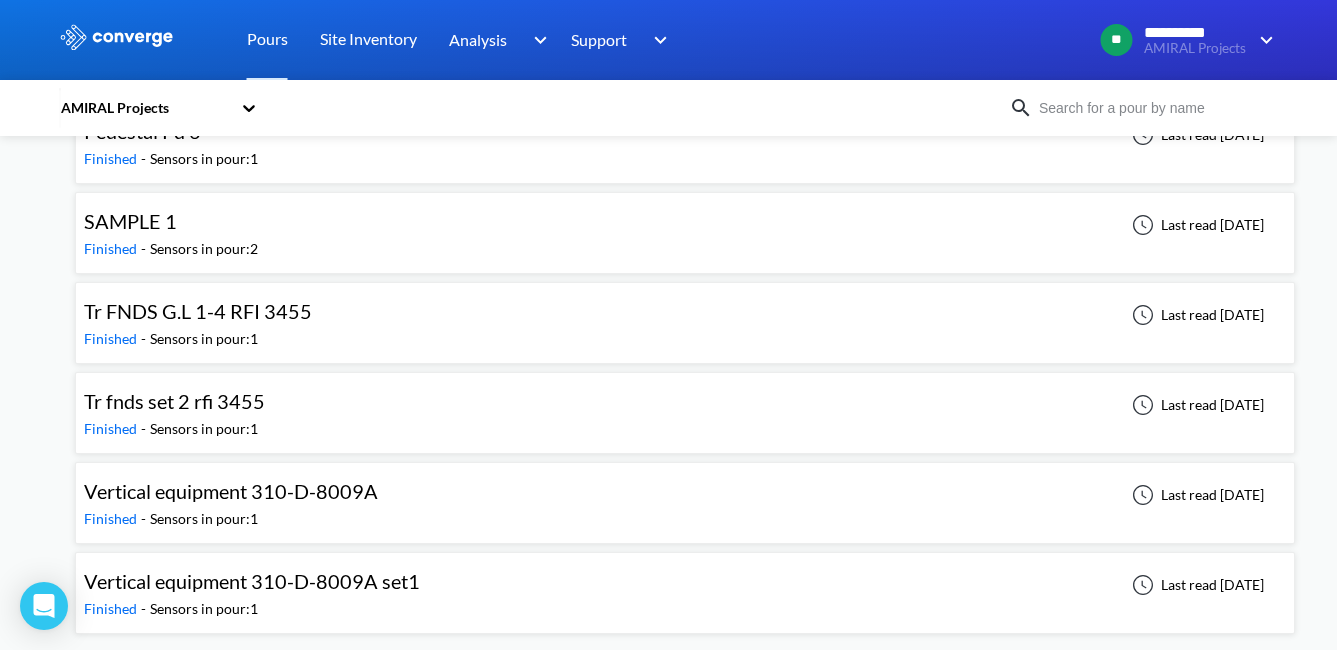click on "Tr FNDS  G.L 1-4 RFI 3455 Finished  -  Sensors in pour:  1 Last read [DATE]" at bounding box center (685, 323) 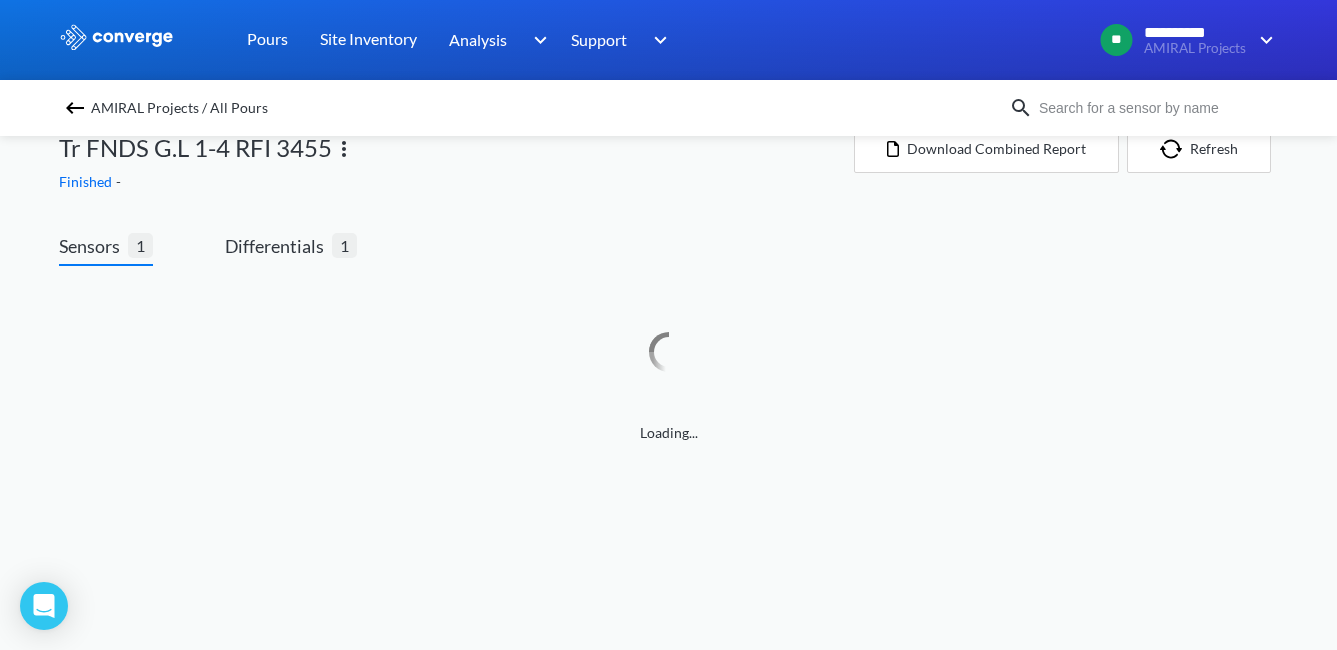 scroll, scrollTop: 0, scrollLeft: 0, axis: both 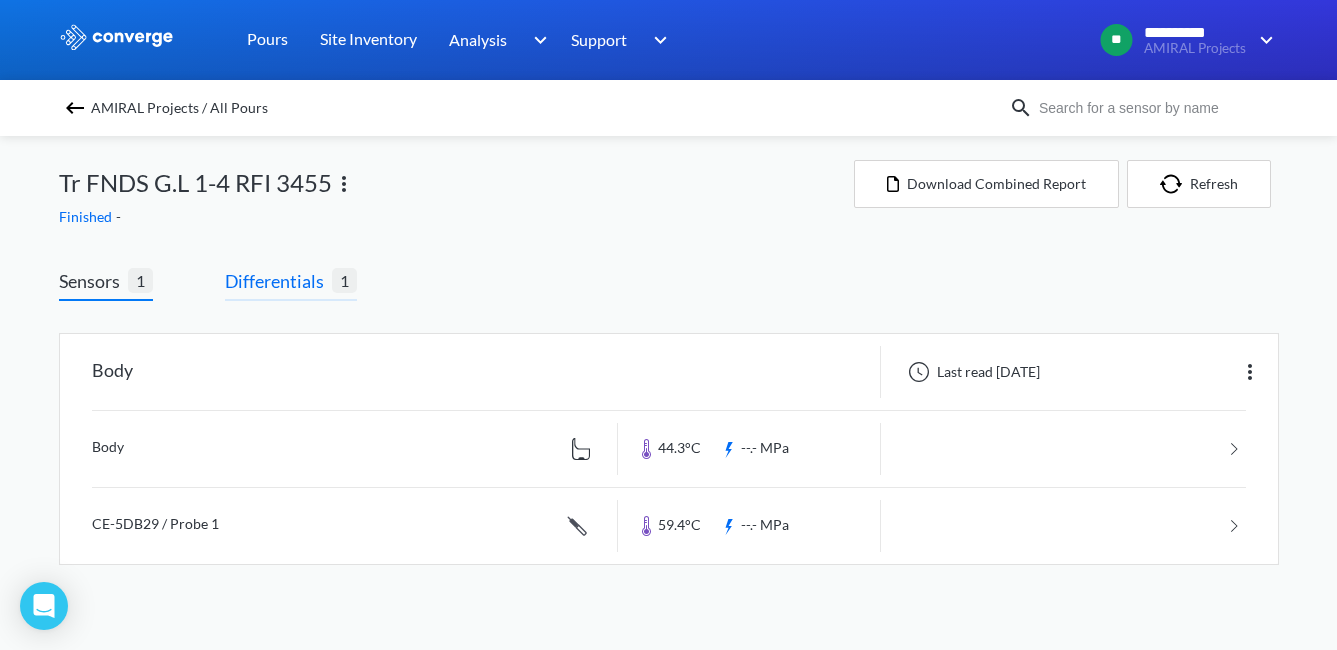 click on "Differentials" at bounding box center [278, 281] 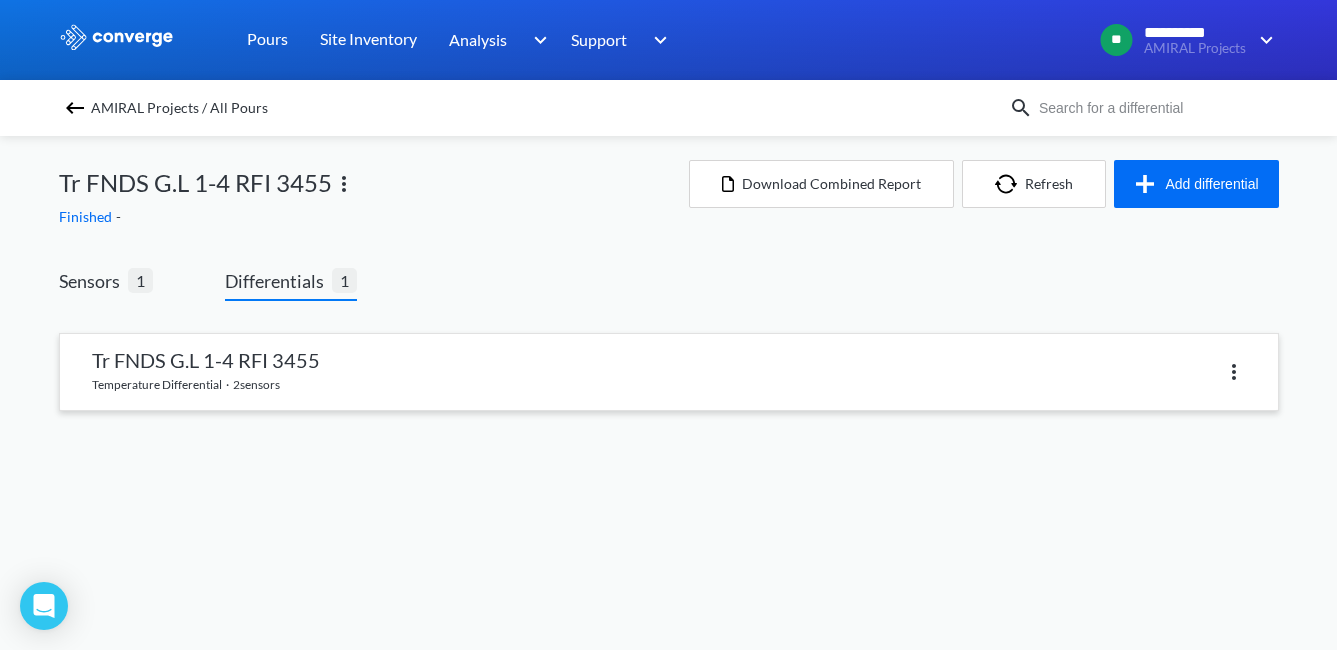 click at bounding box center [669, 372] 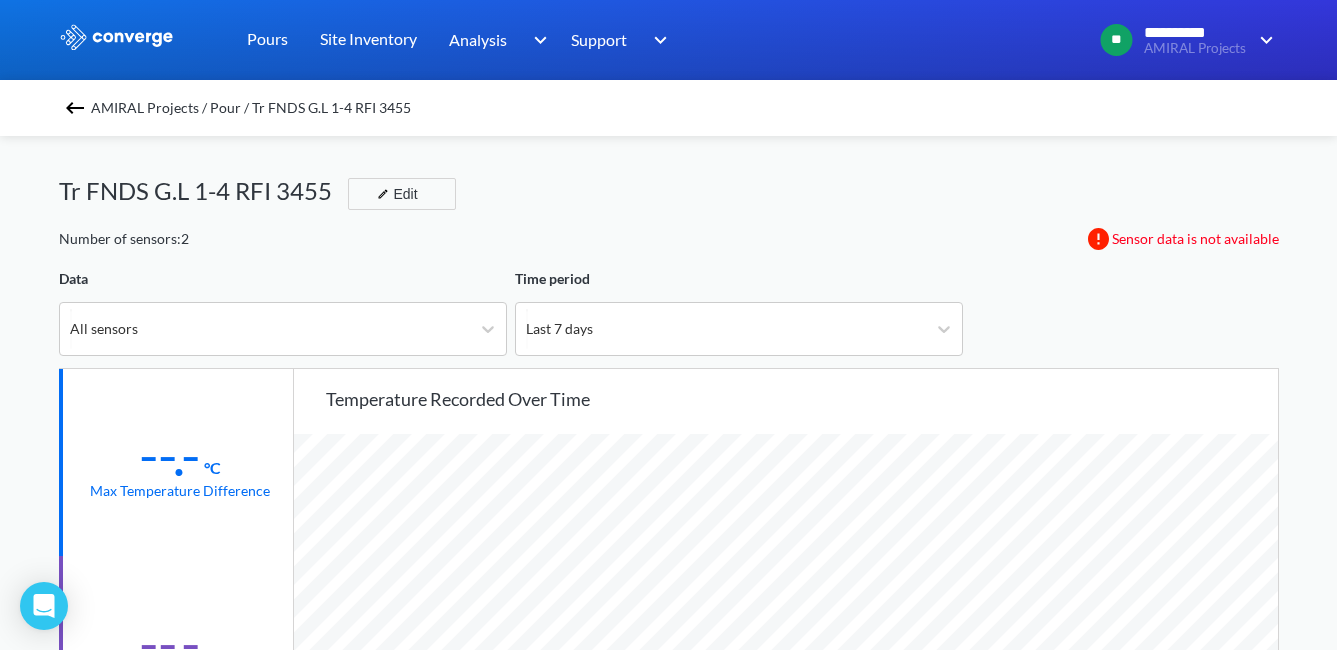 scroll, scrollTop: 998324, scrollLeft: 998663, axis: both 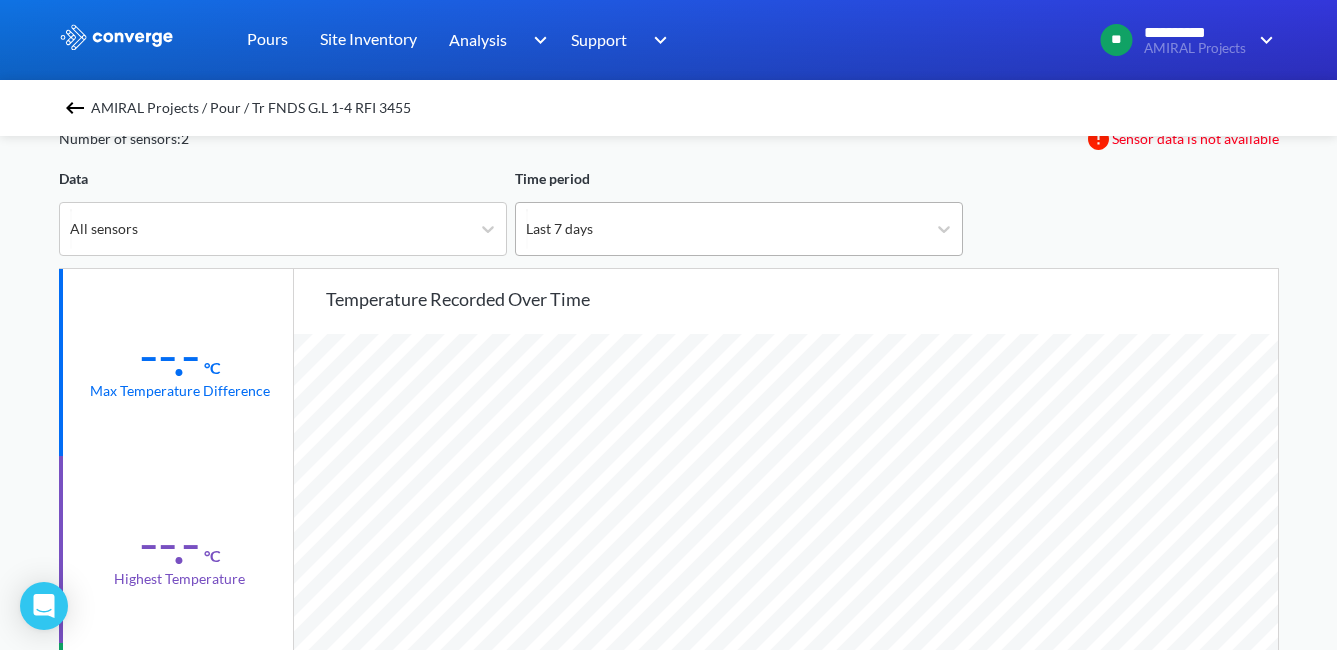 click on "Last 7 days" at bounding box center [721, 229] 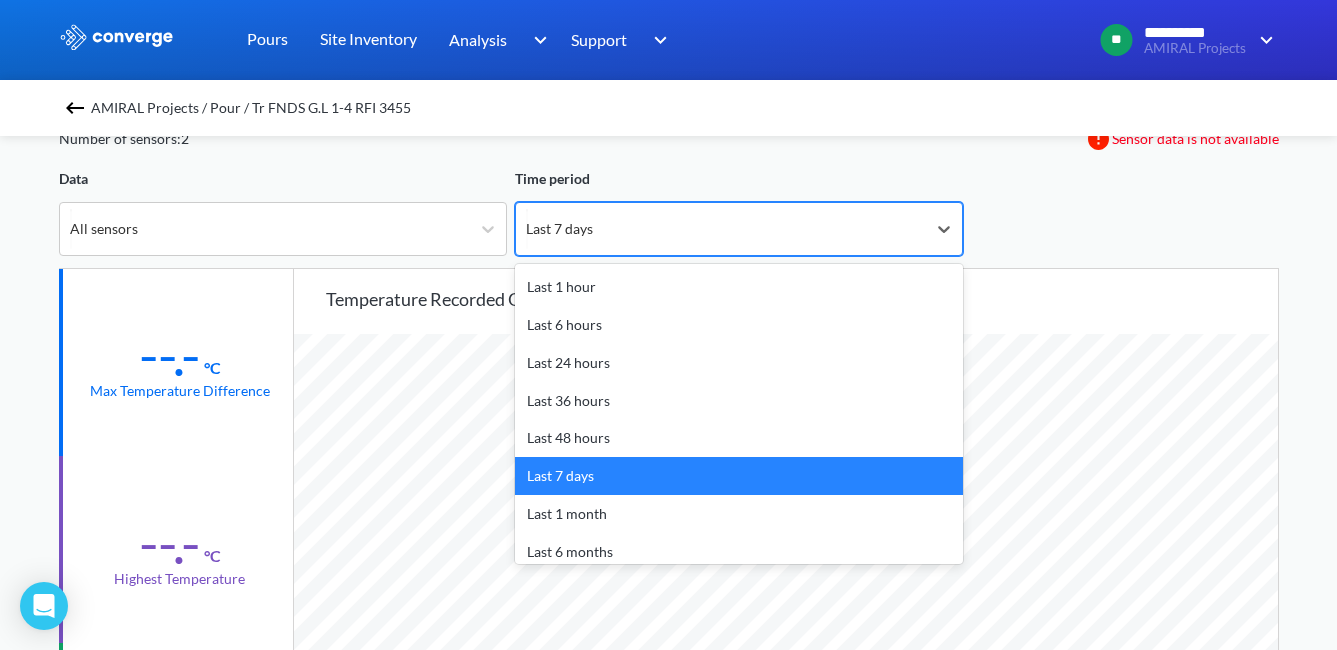 scroll, scrollTop: 88, scrollLeft: 0, axis: vertical 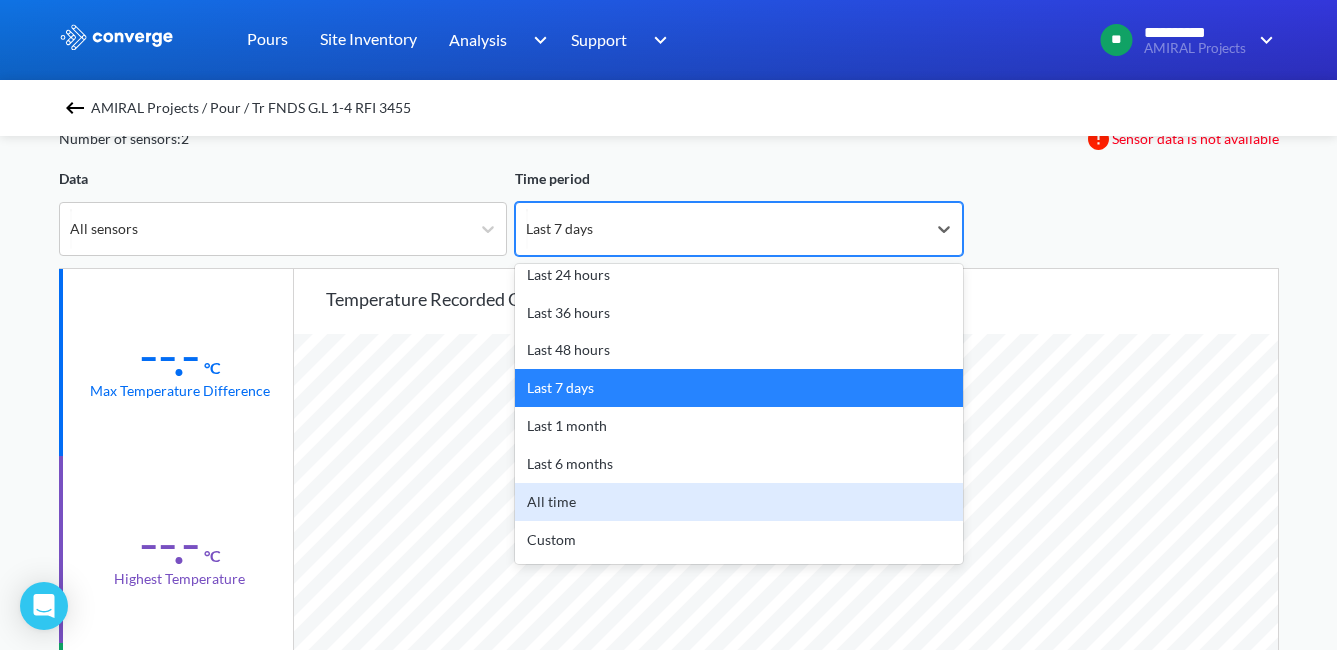 click on "All time" at bounding box center [739, 502] 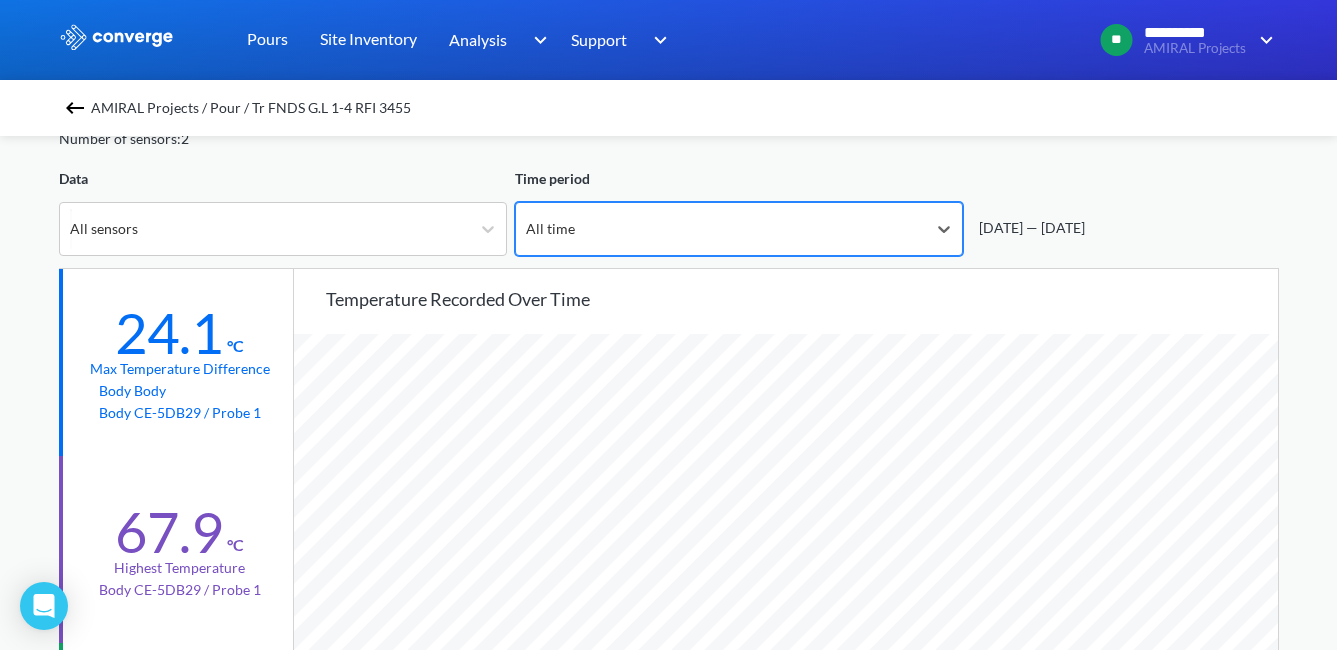scroll, scrollTop: 998324, scrollLeft: 998663, axis: both 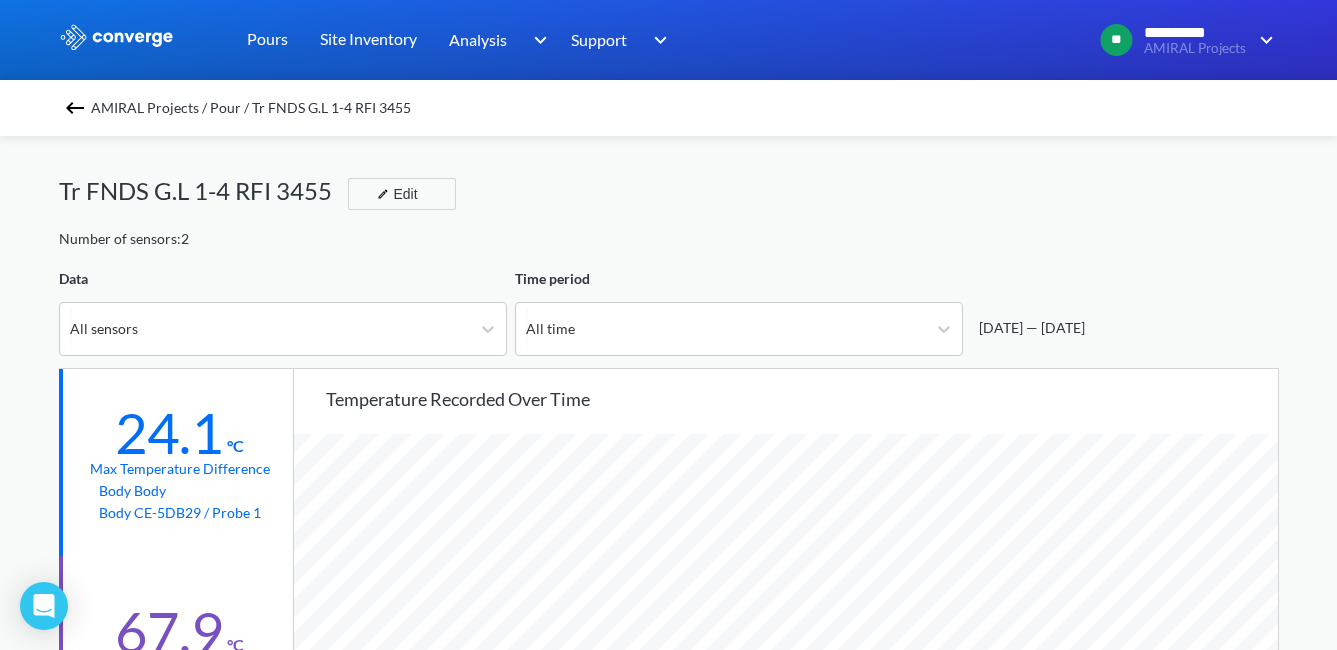click at bounding box center [75, 108] 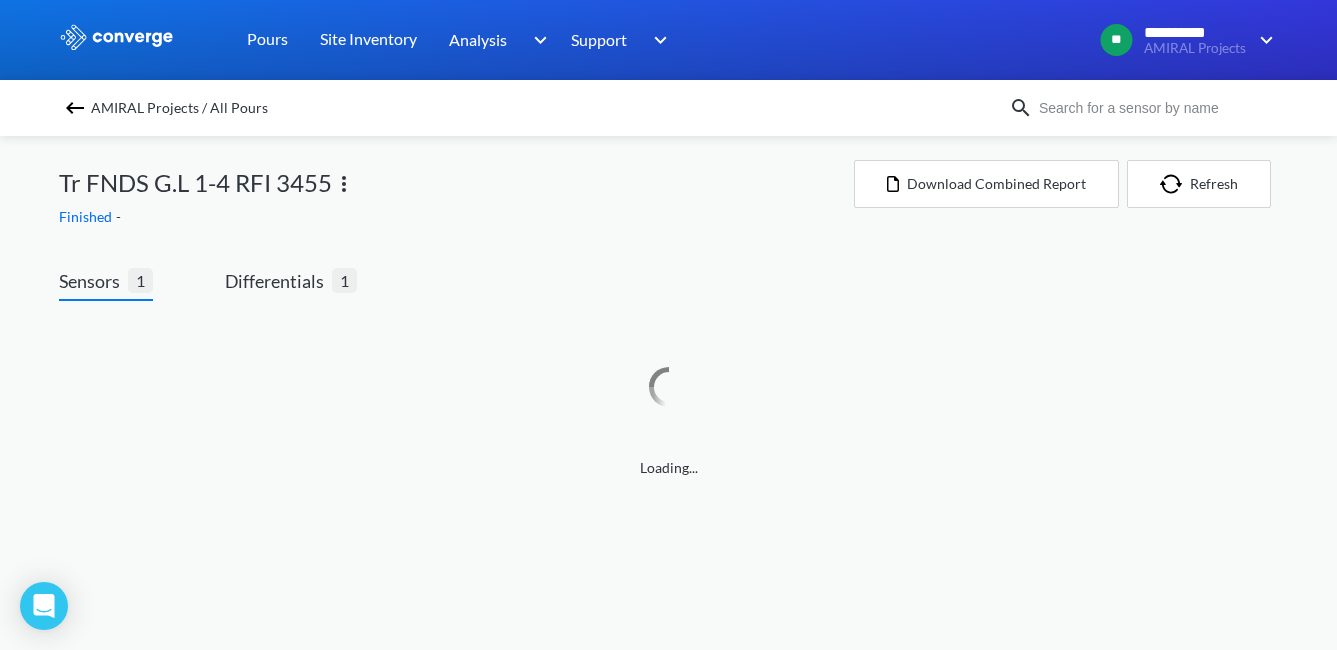 click at bounding box center [75, 108] 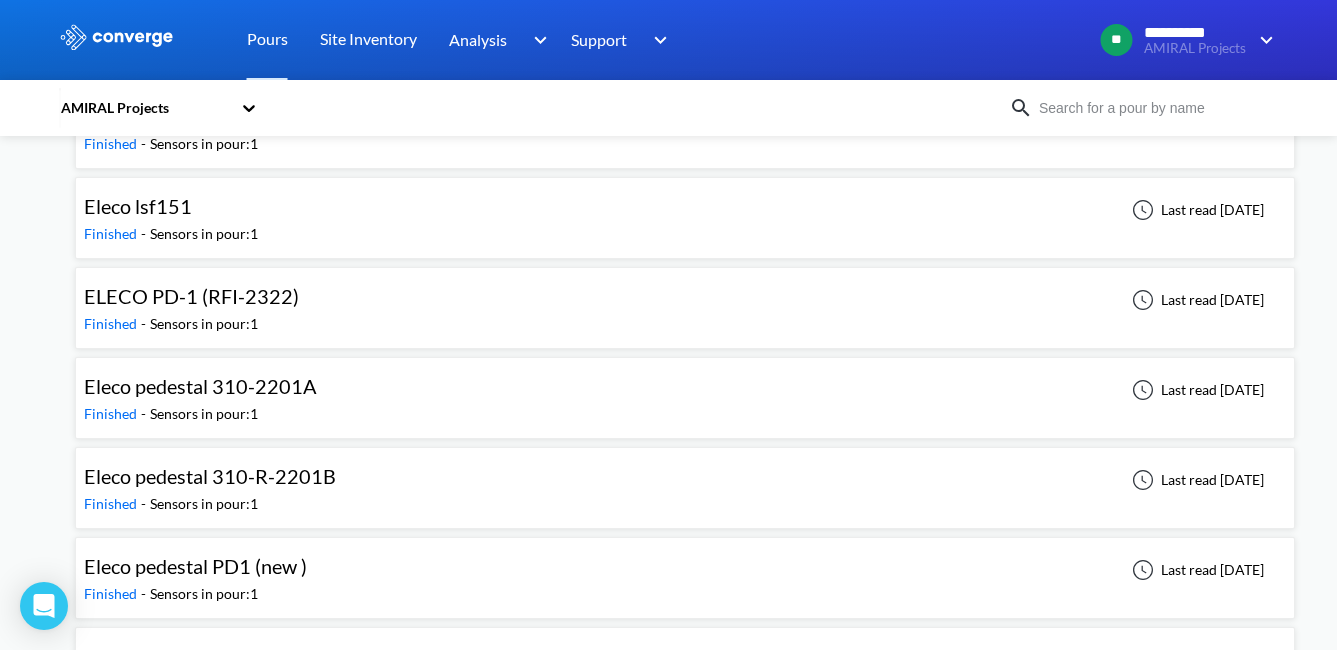 scroll, scrollTop: 800, scrollLeft: 0, axis: vertical 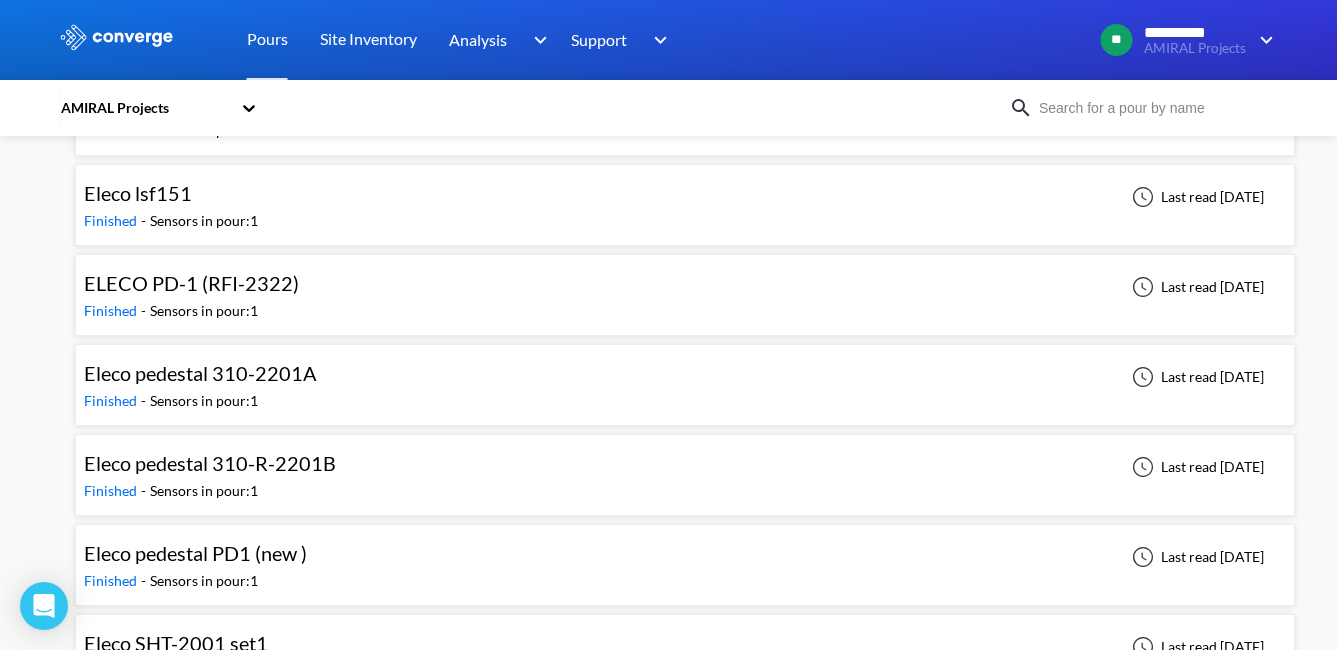 click on "Eleco pedestal 310-R-2201B Finished  -  Sensors in pour:  1 Last read [DATE]" at bounding box center (685, 475) 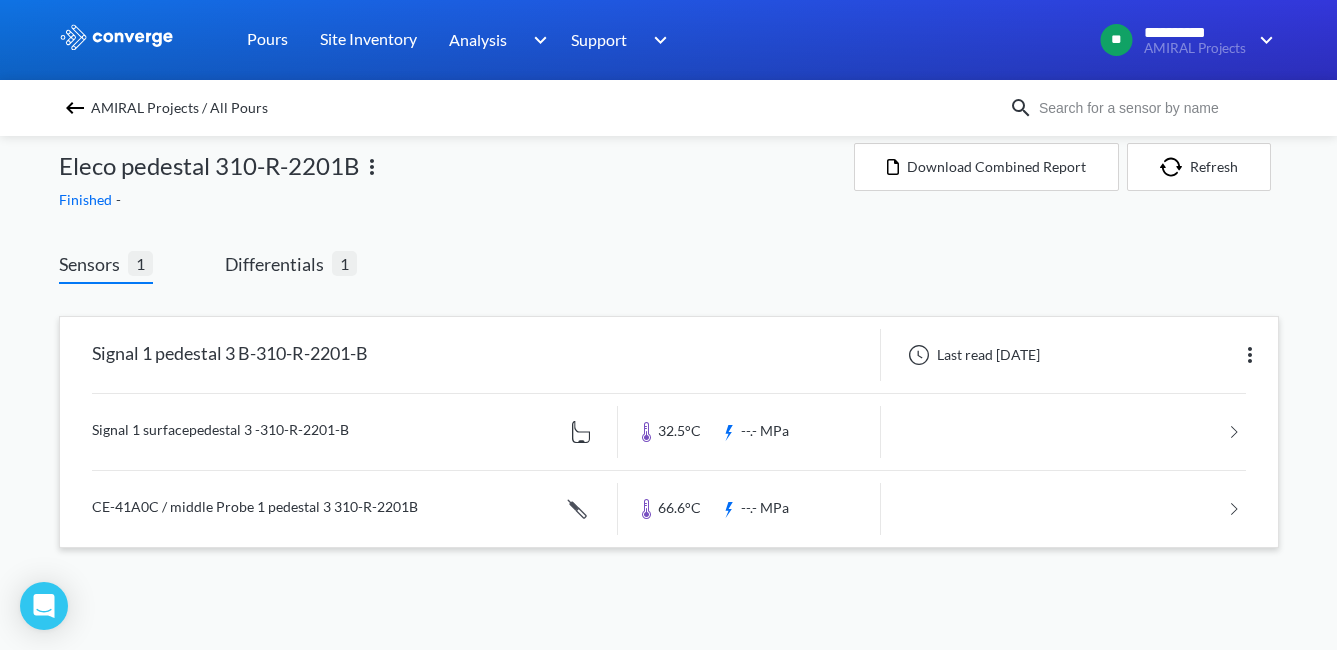 scroll, scrollTop: 0, scrollLeft: 0, axis: both 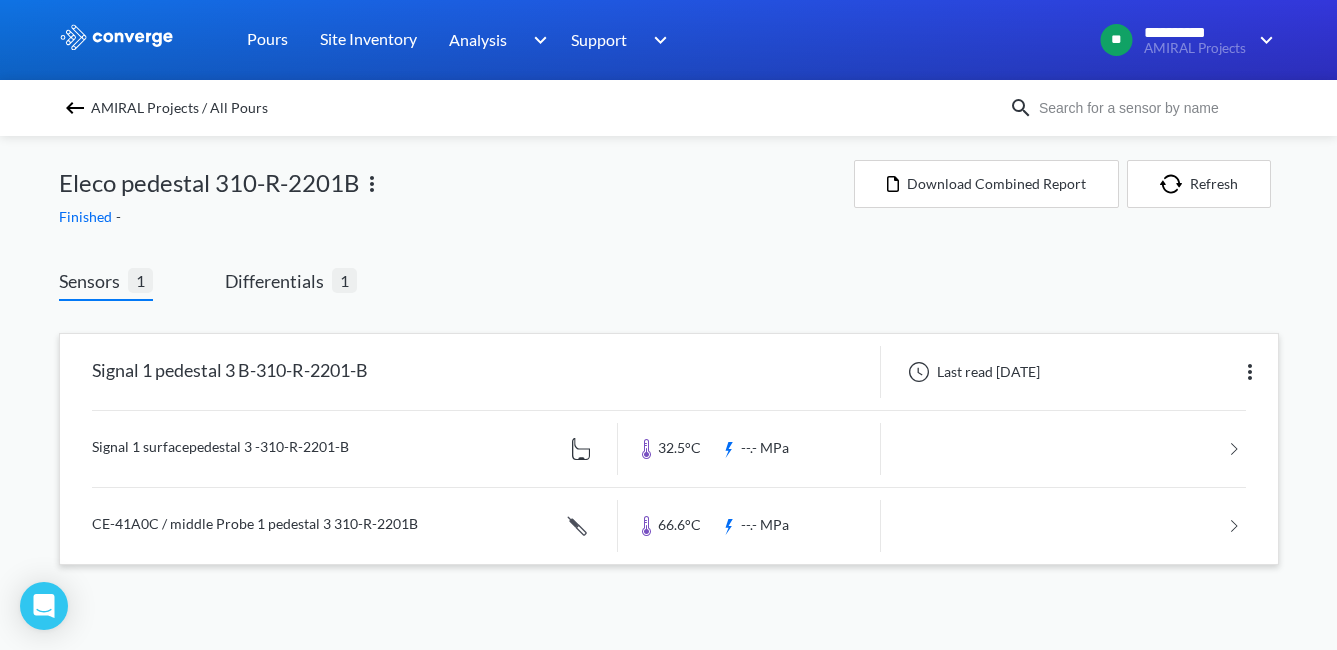 click on "Signal 1 pedestal 3 B-310-R-2201-B" at bounding box center [230, 372] 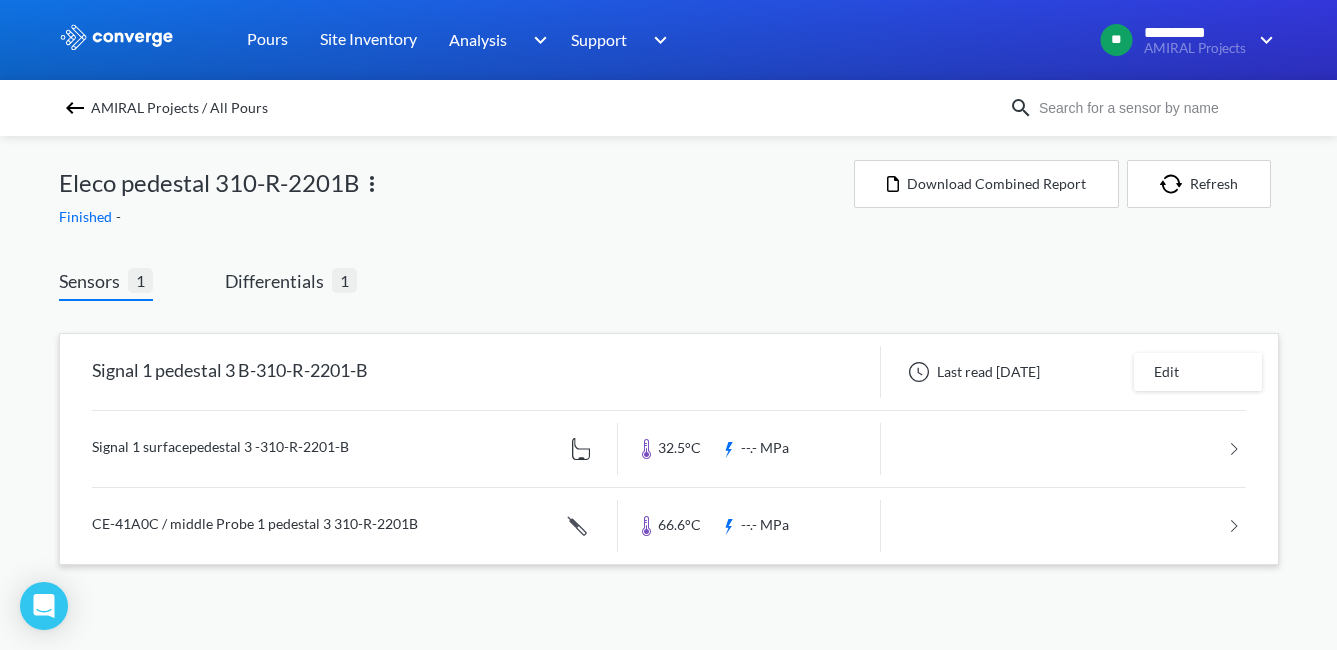 click at bounding box center [669, 449] 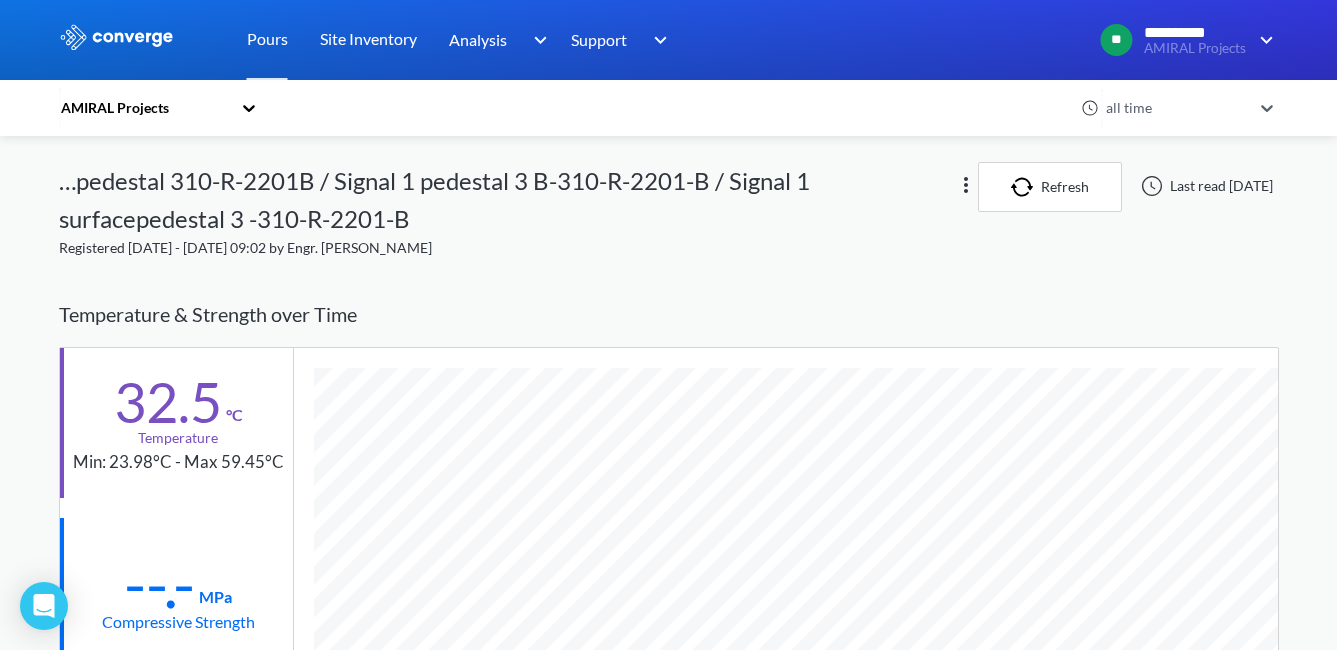 scroll, scrollTop: 998799, scrollLeft: 998780, axis: both 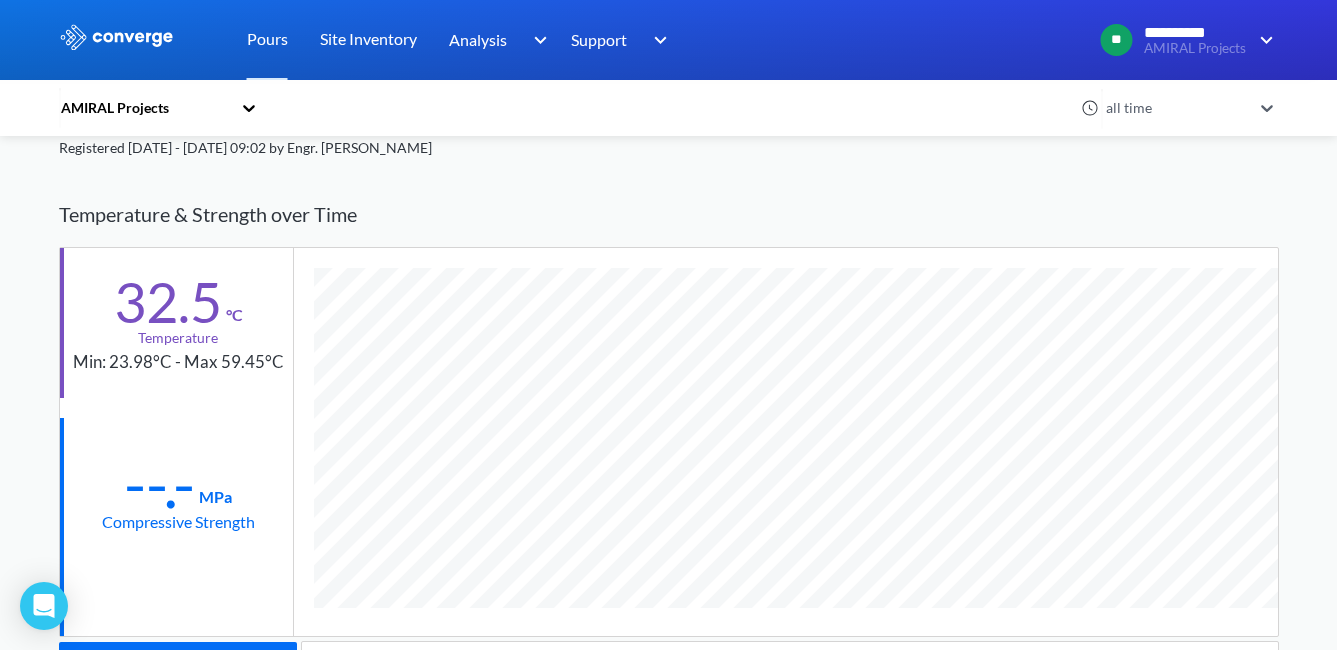 click on "32.5" at bounding box center [168, 302] 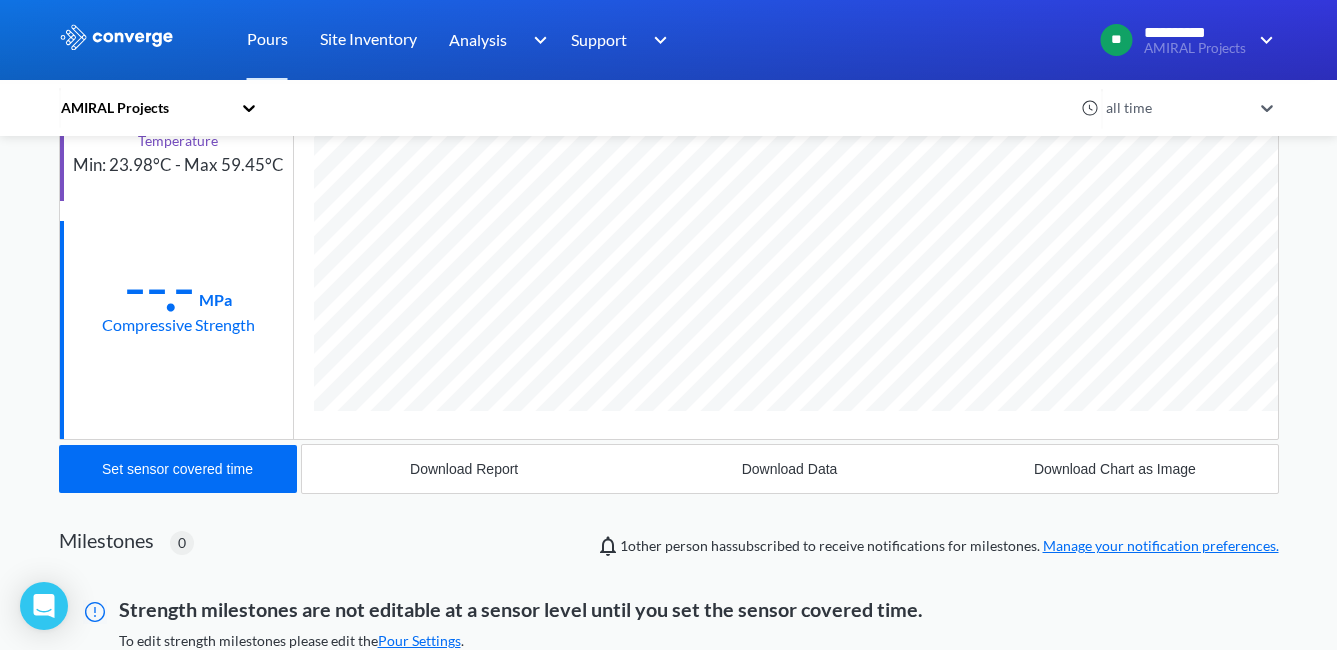 scroll, scrollTop: 300, scrollLeft: 0, axis: vertical 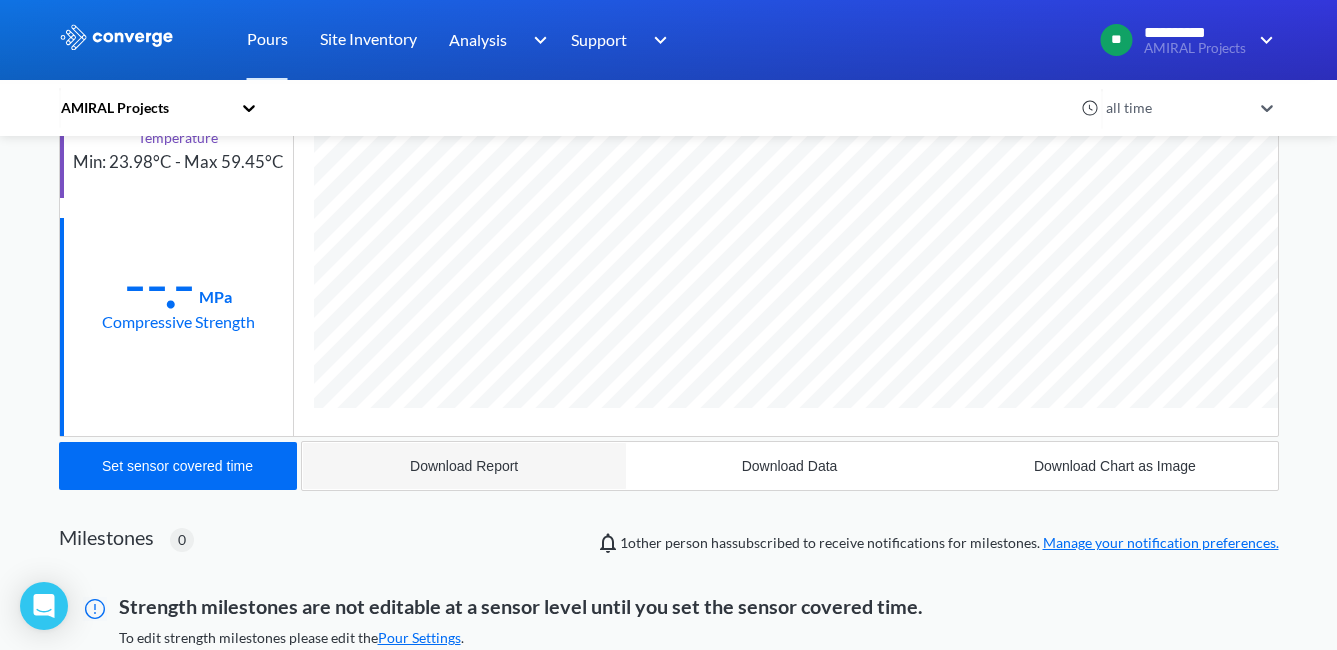 click on "Download Report" at bounding box center [464, 466] 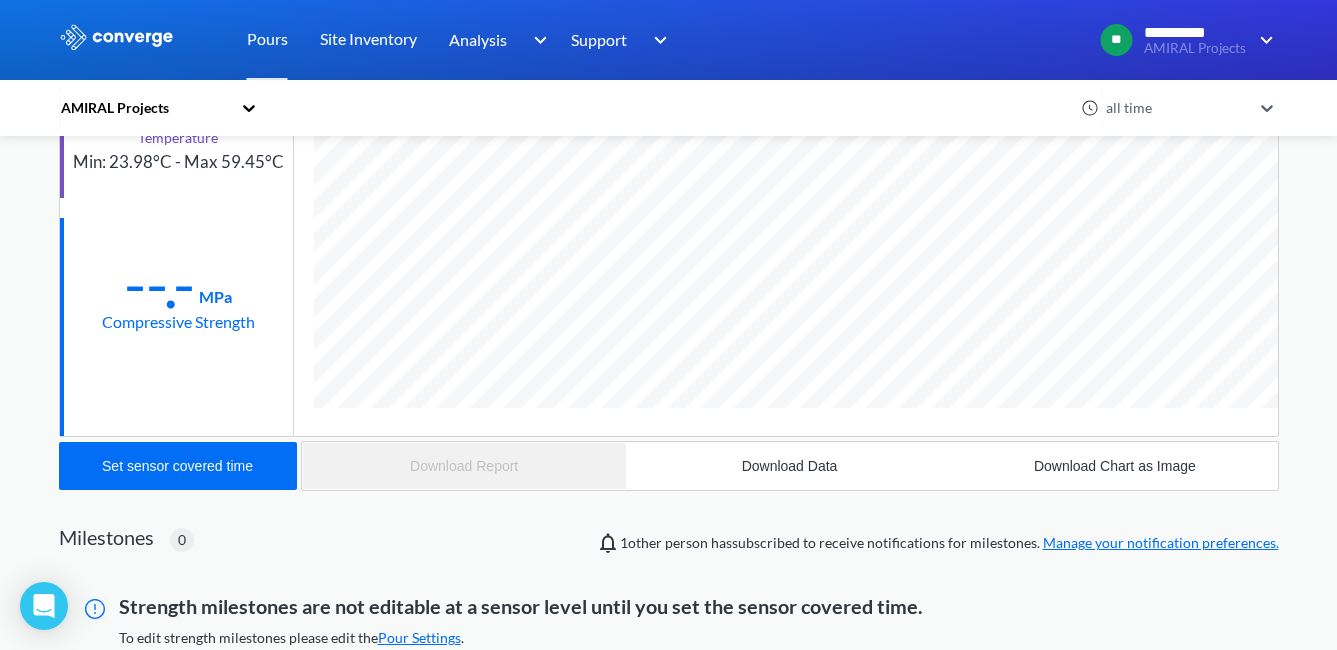 scroll, scrollTop: 998799, scrollLeft: 998780, axis: both 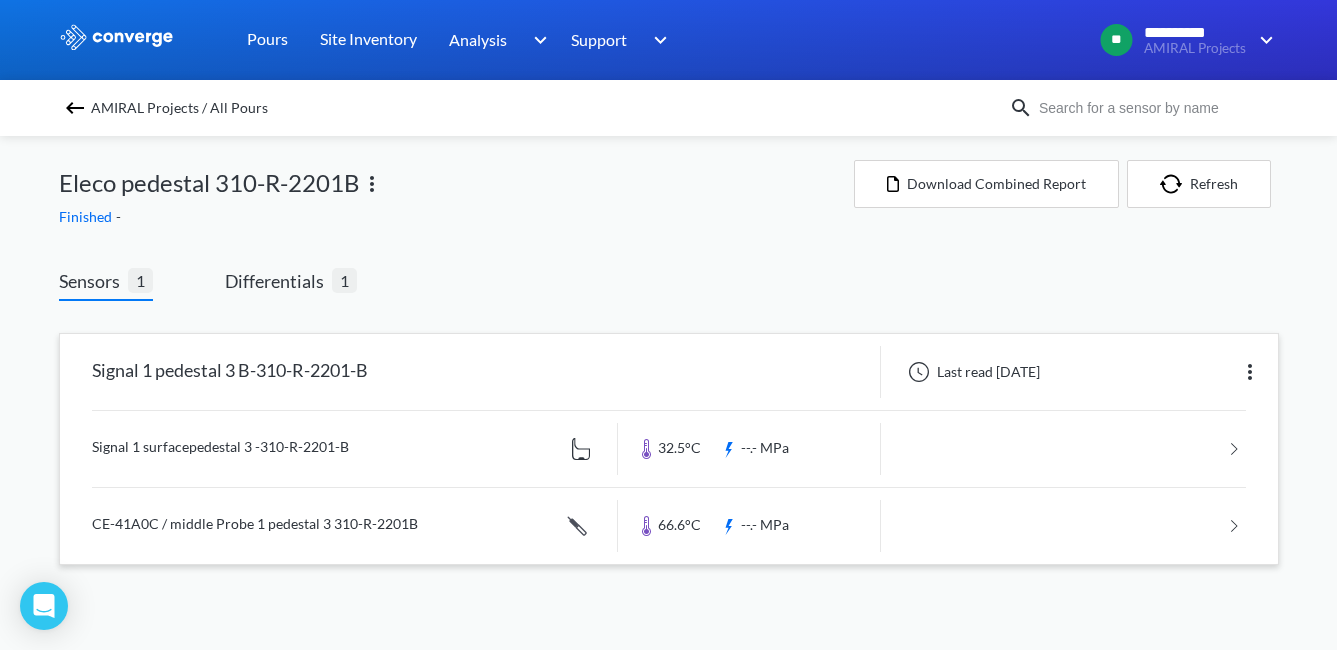 click at bounding box center [669, 526] 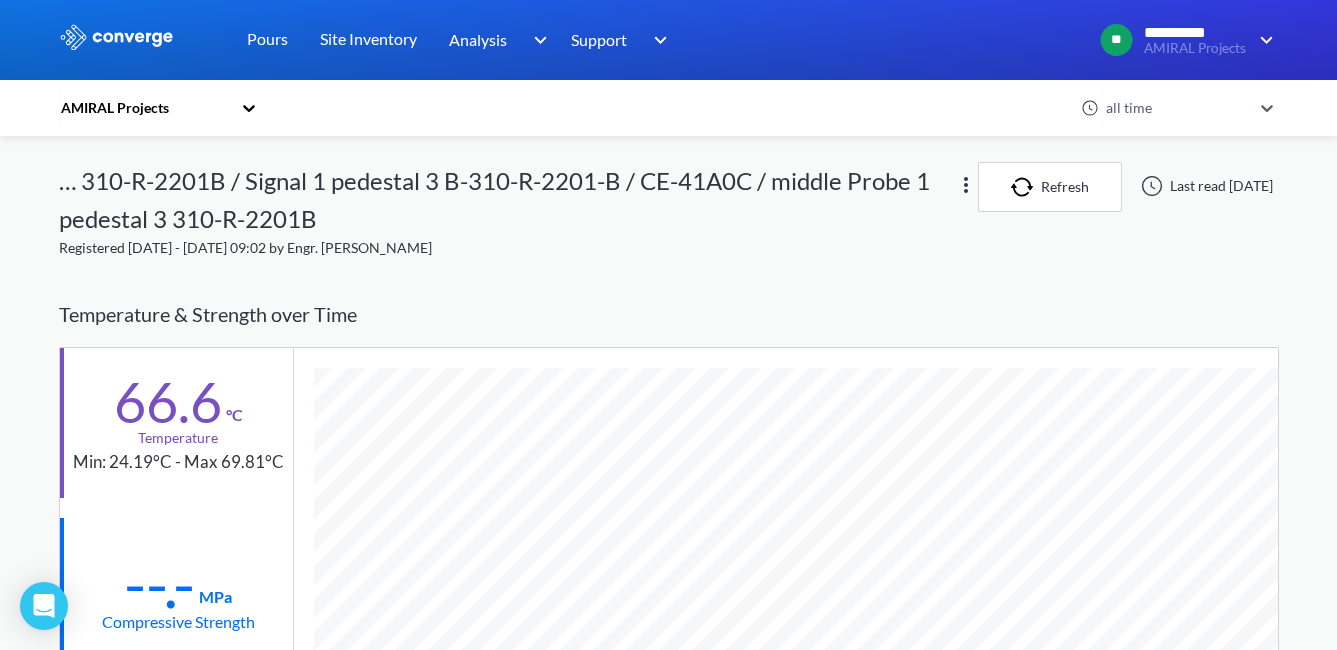 scroll, scrollTop: 998761, scrollLeft: 998780, axis: both 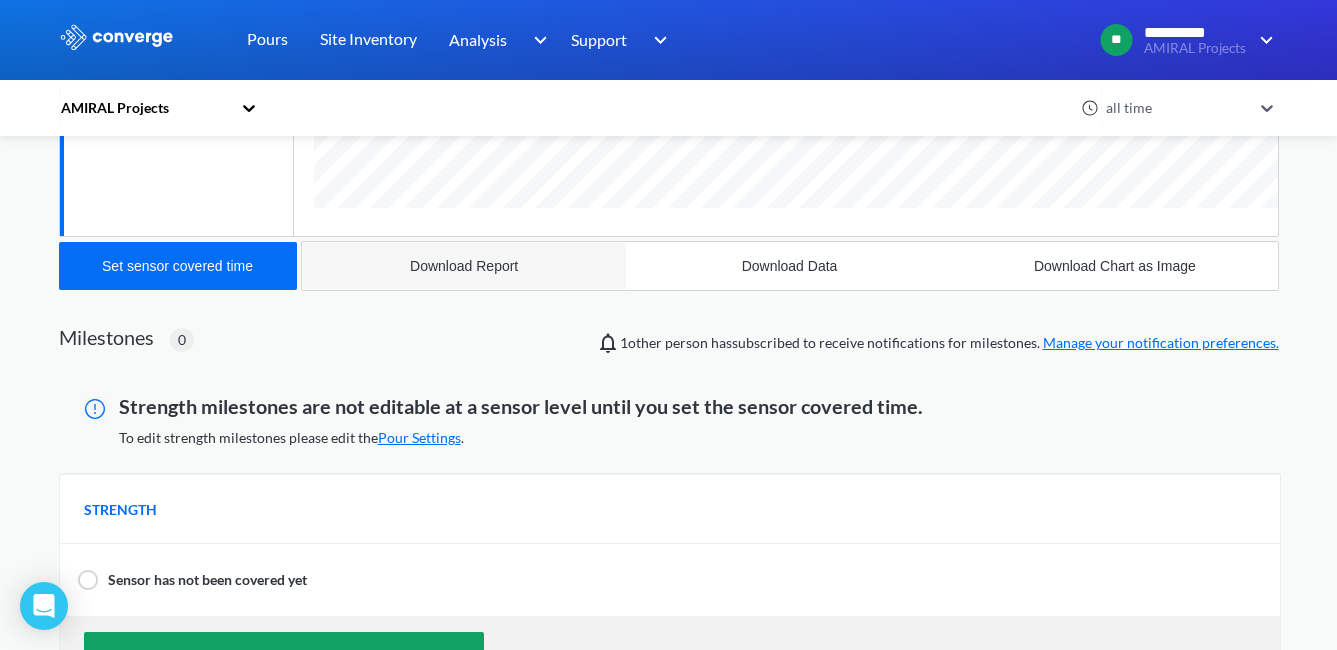 click on "Download Report" at bounding box center [464, 266] 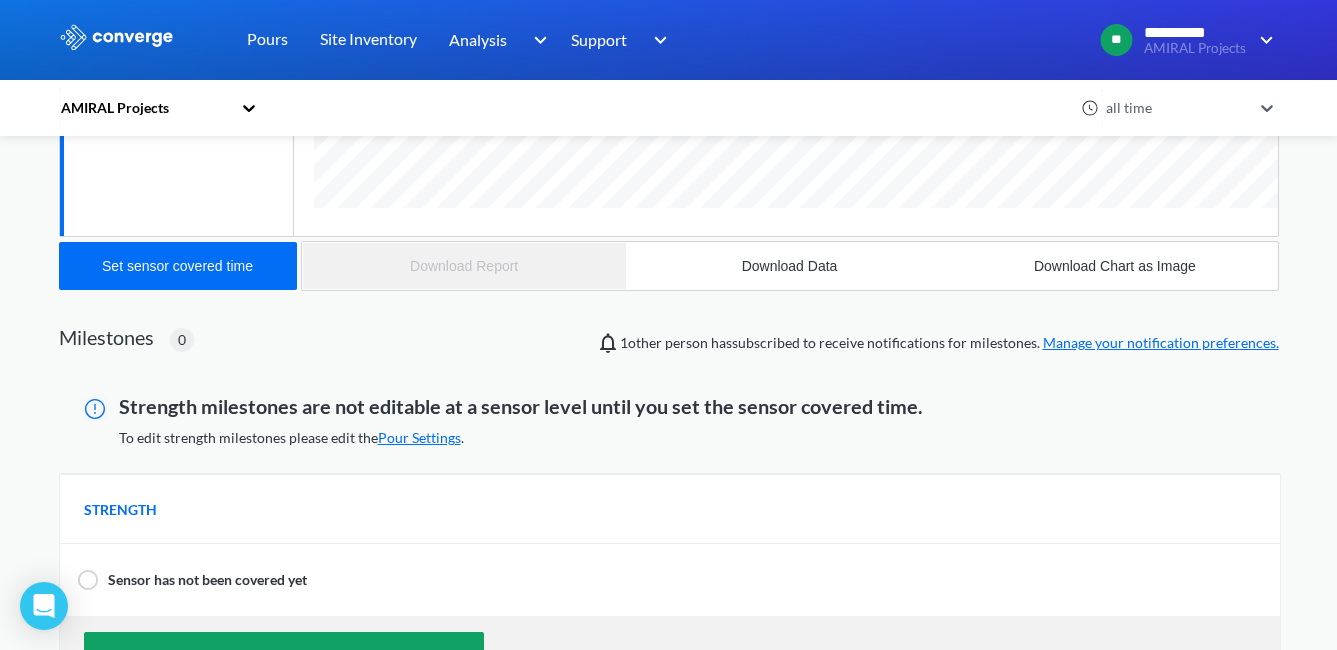 scroll, scrollTop: 998761, scrollLeft: 998780, axis: both 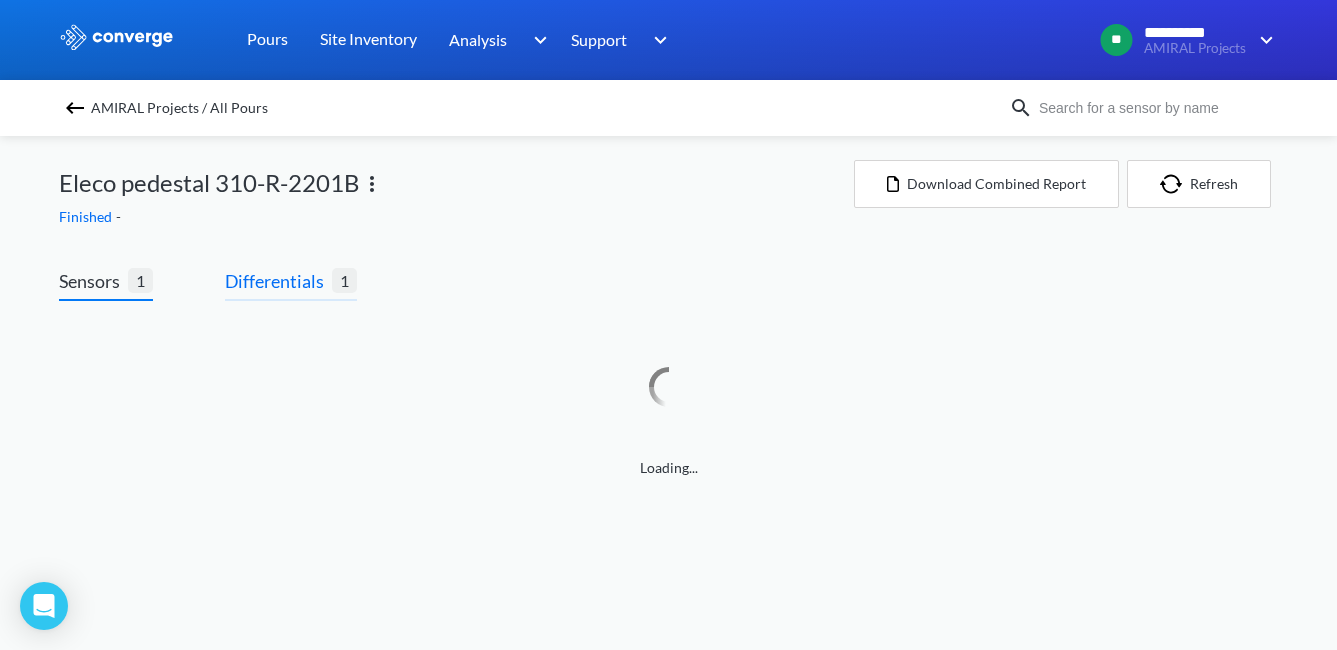 click on "Differentials" at bounding box center (278, 281) 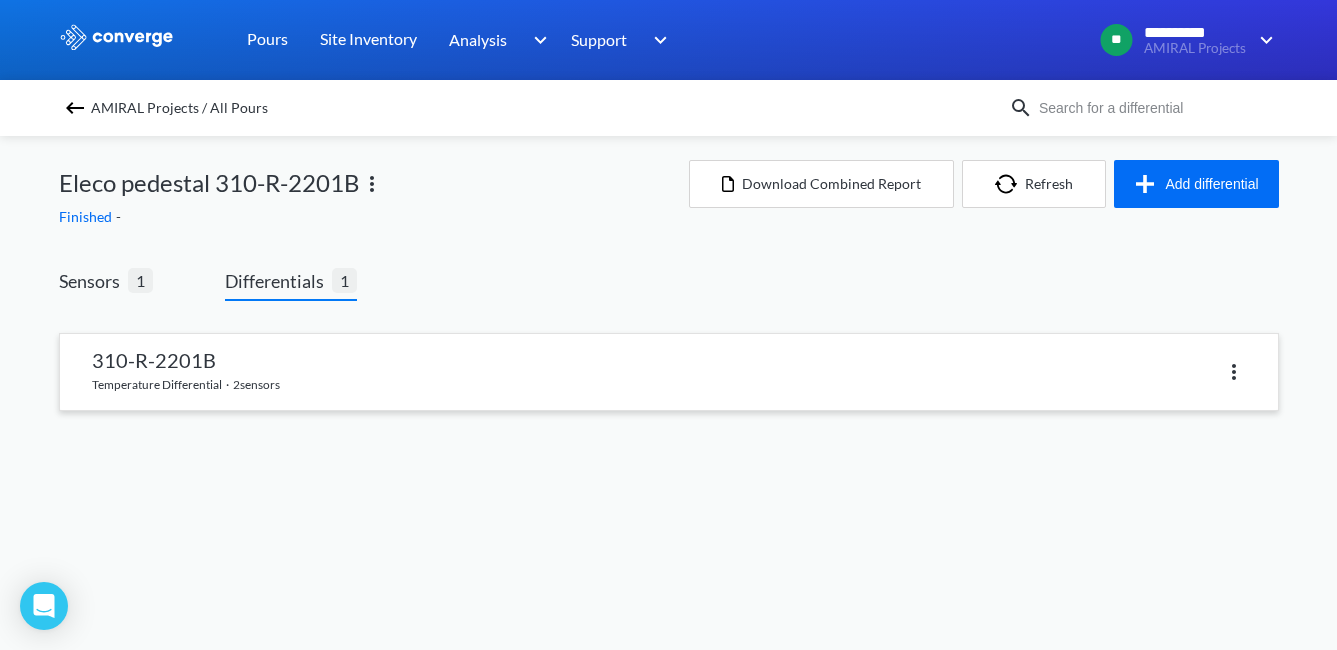 click at bounding box center (669, 372) 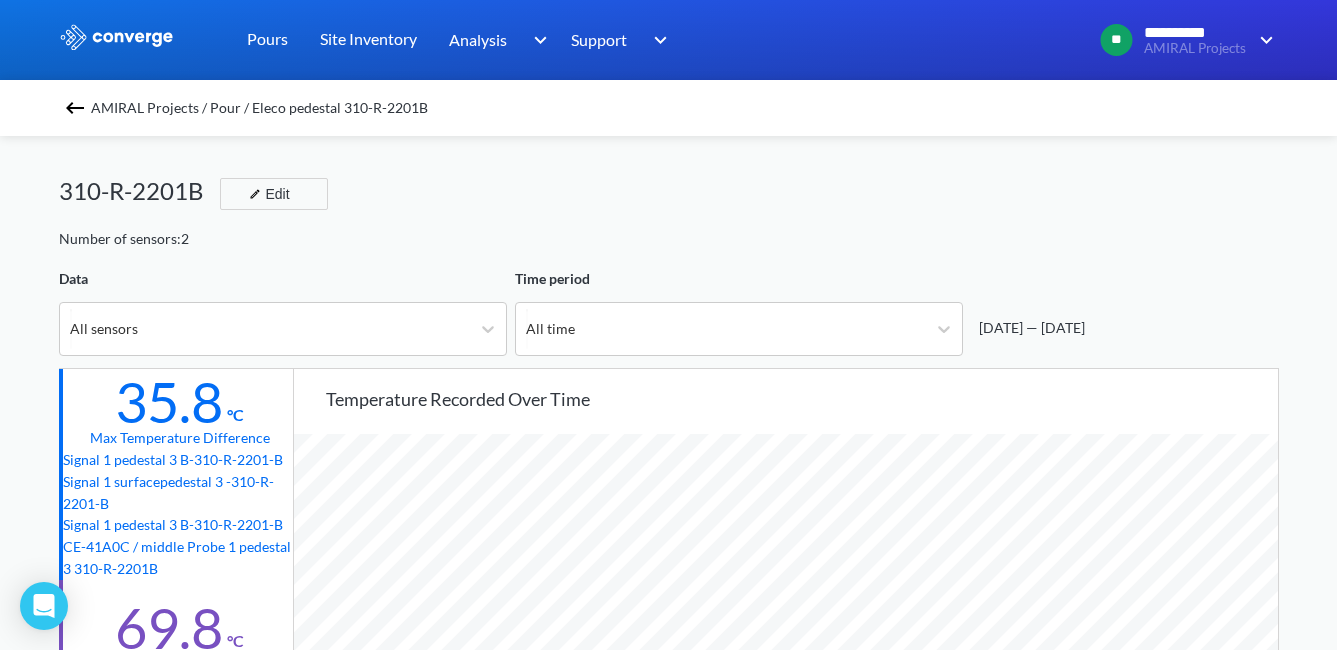 scroll, scrollTop: 998324, scrollLeft: 998663, axis: both 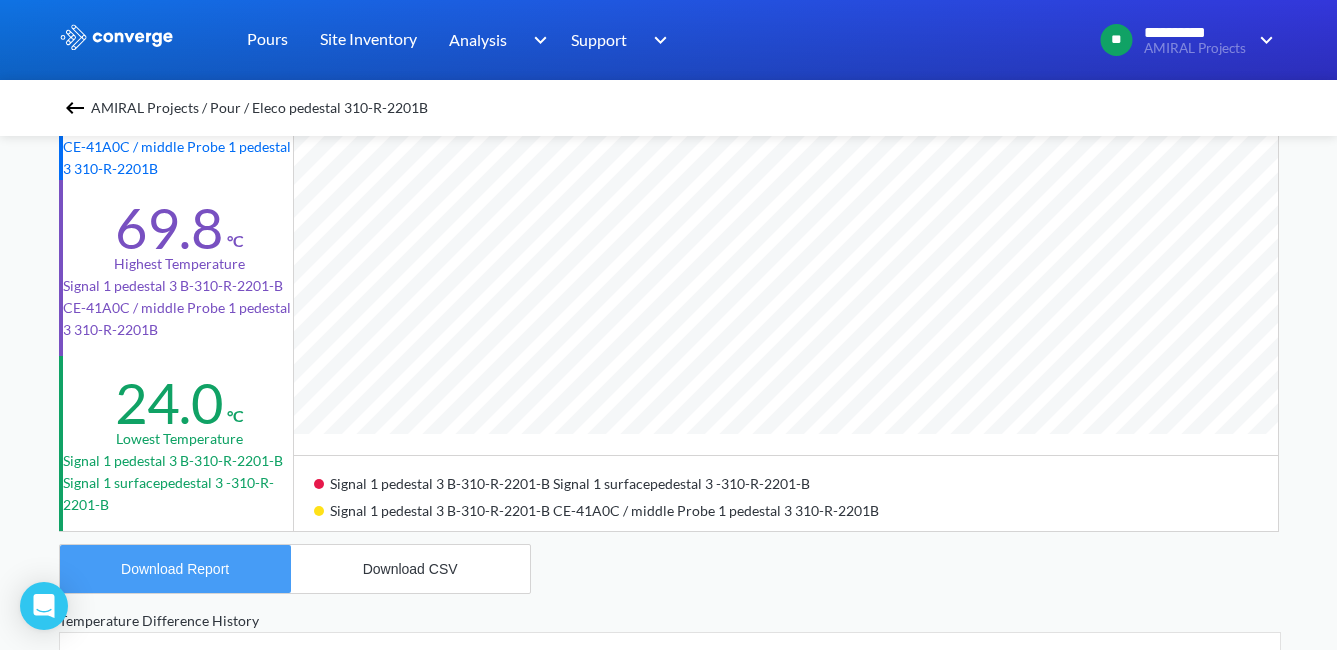 click on "Download Report" at bounding box center [175, 569] 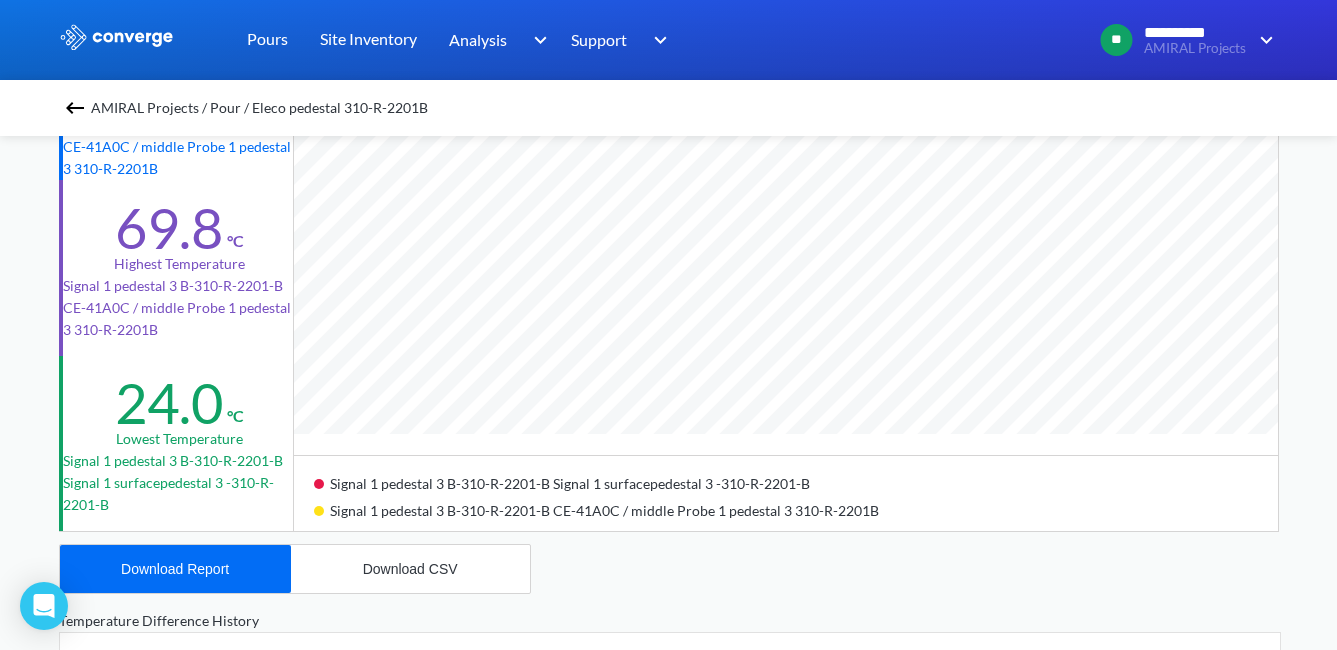 click at bounding box center [75, 108] 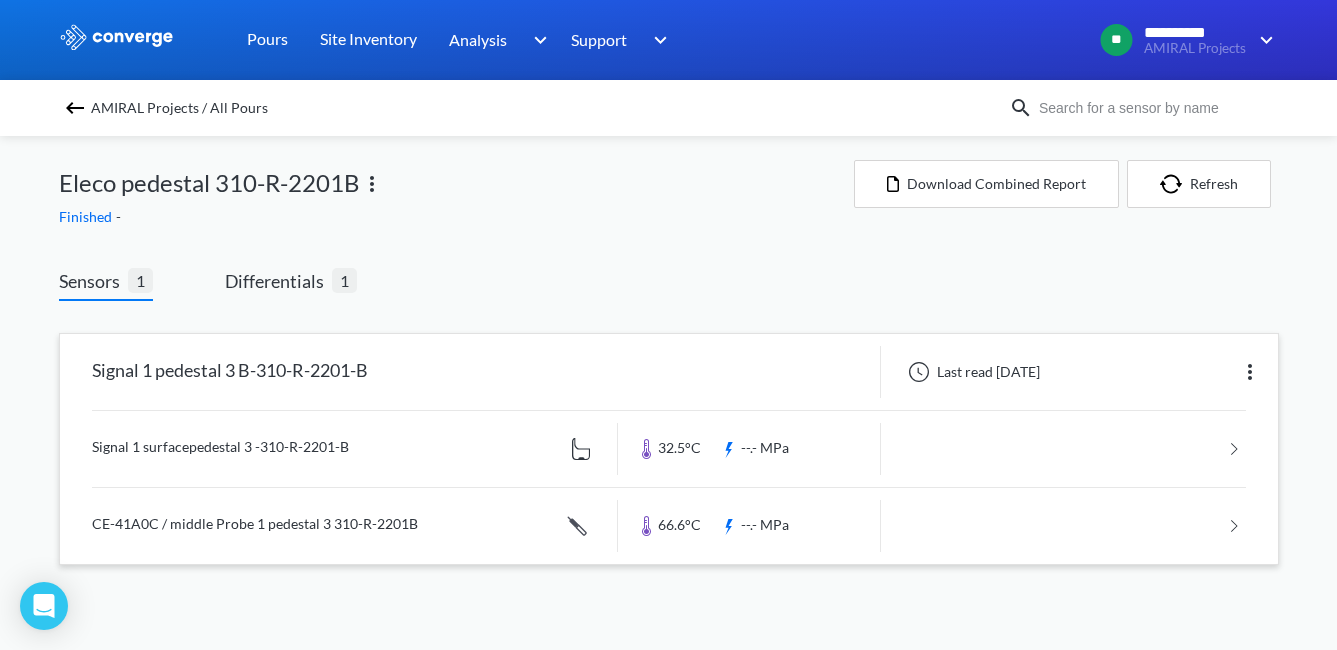 click at bounding box center [669, 526] 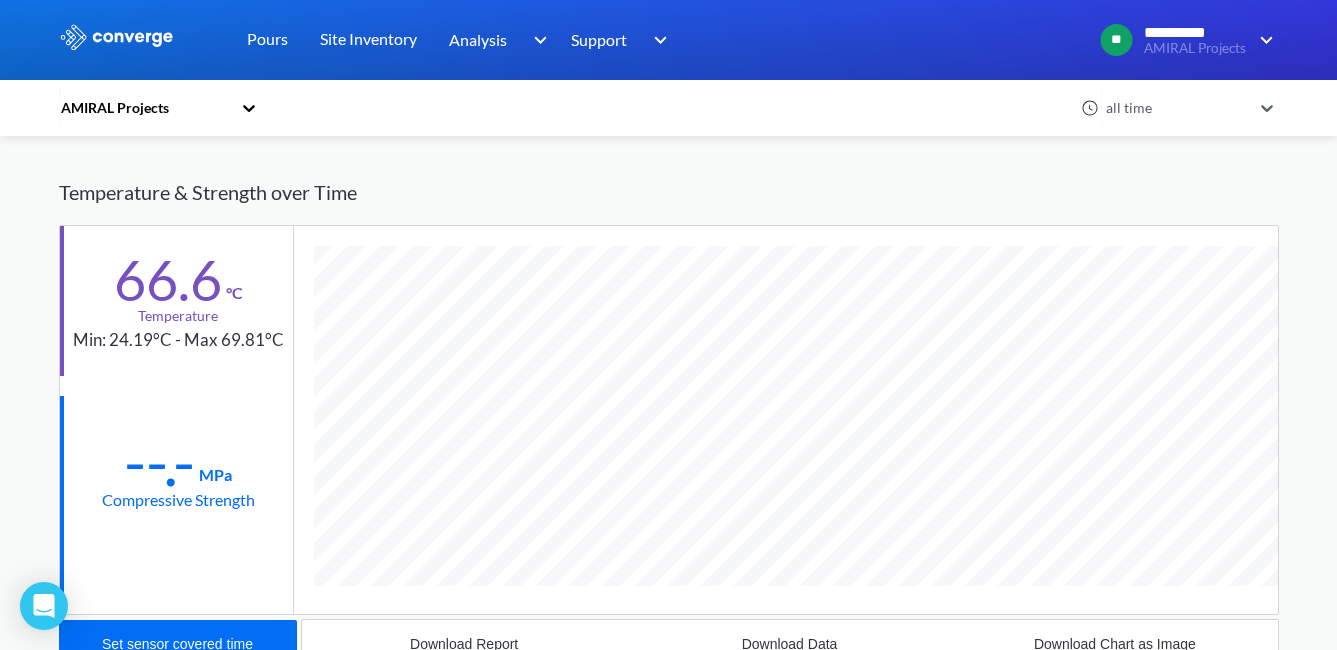 scroll, scrollTop: 333, scrollLeft: 0, axis: vertical 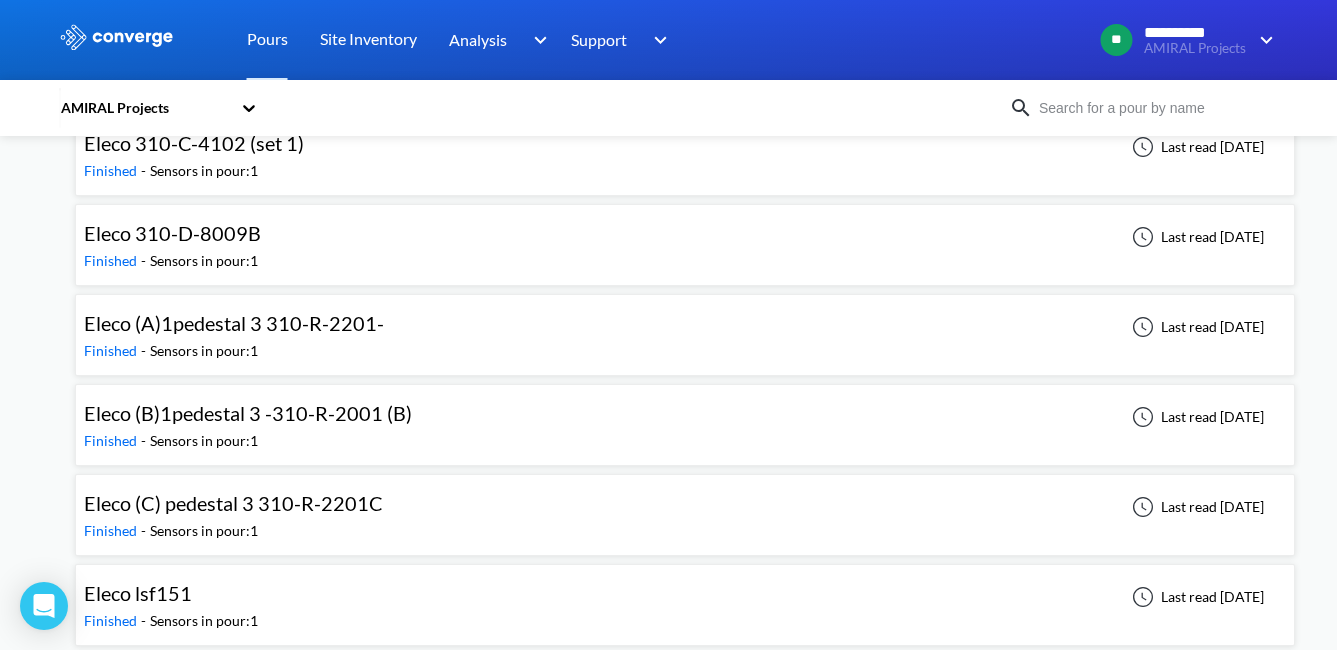 click on "Eleco (A)1pedestal 3 310-R-2201-" at bounding box center (239, 323) 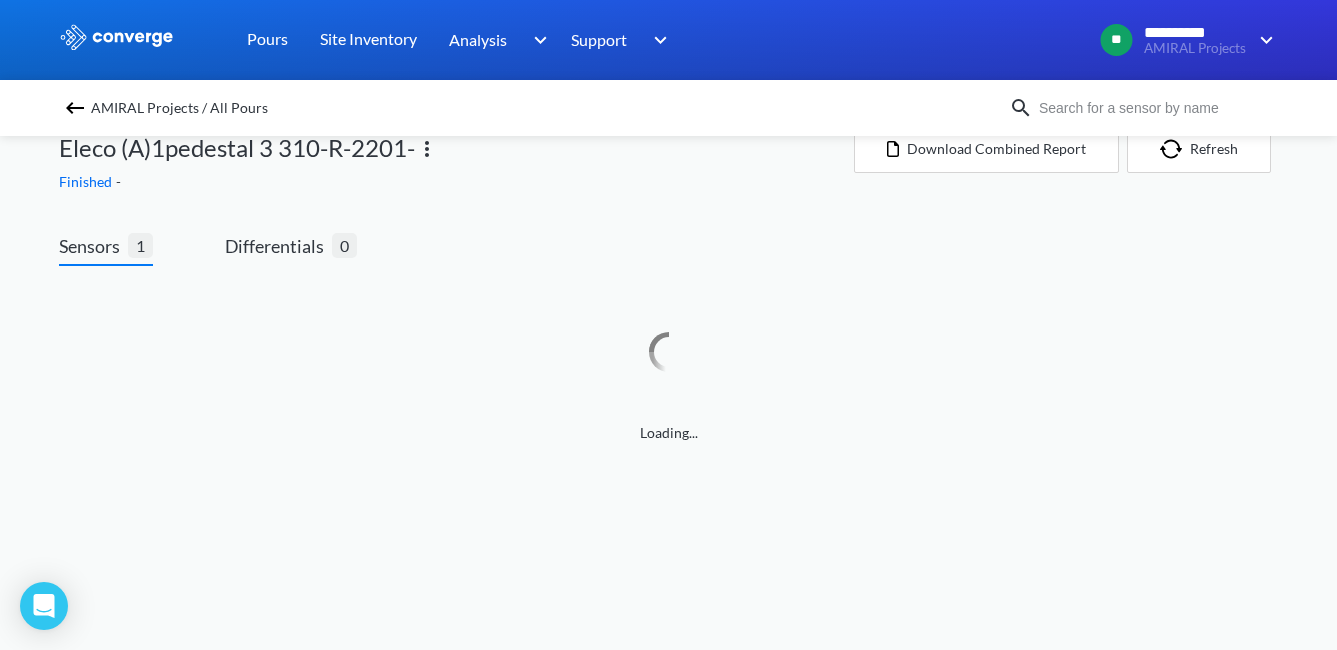 scroll, scrollTop: 0, scrollLeft: 0, axis: both 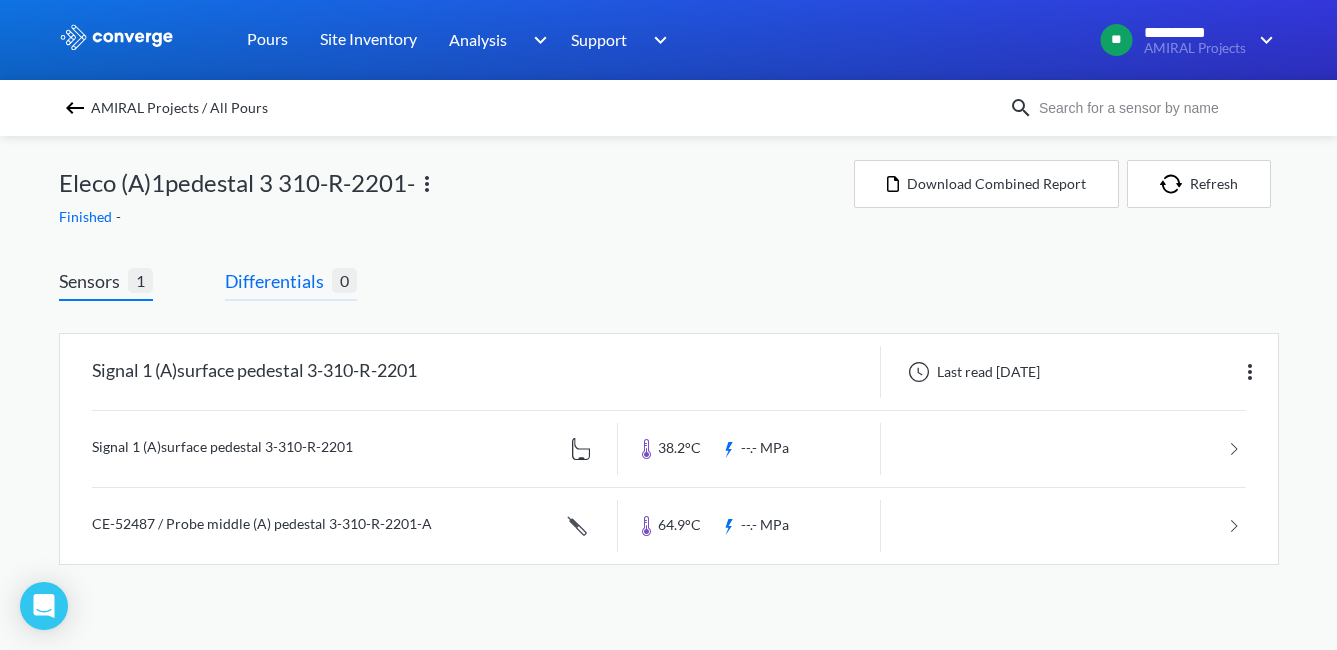 click on "Differentials" at bounding box center [278, 281] 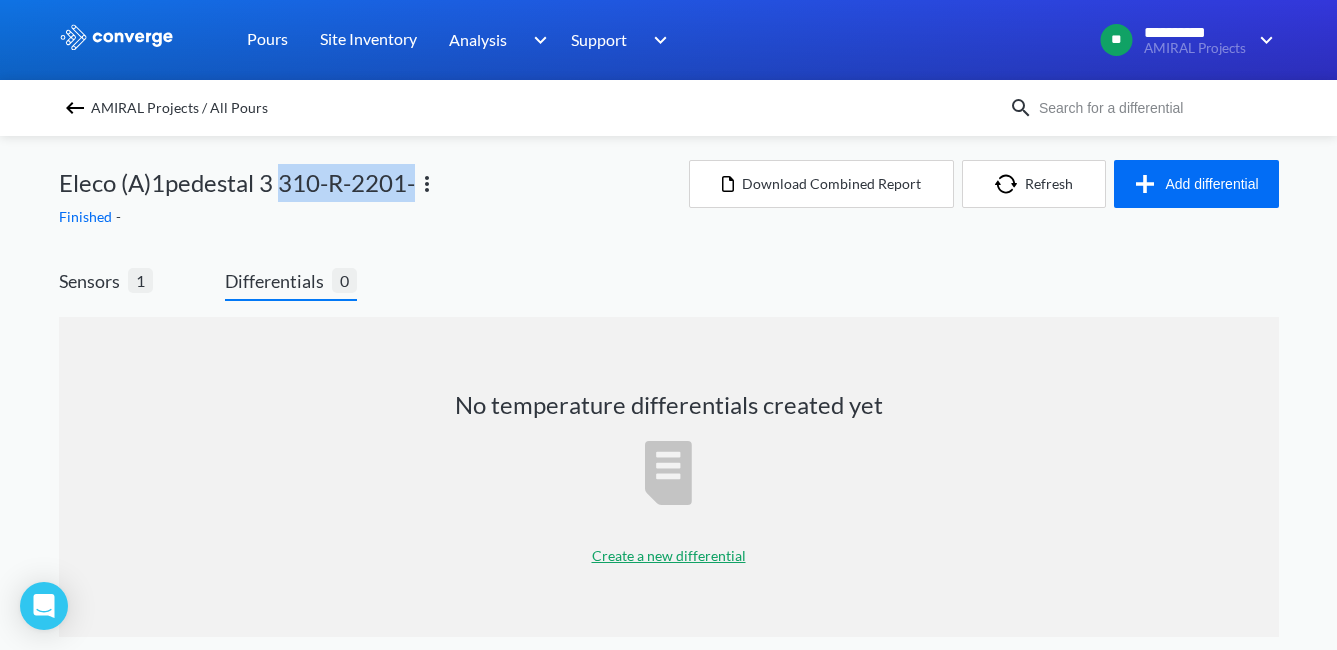 drag, startPoint x: 414, startPoint y: 184, endPoint x: 283, endPoint y: 191, distance: 131.18689 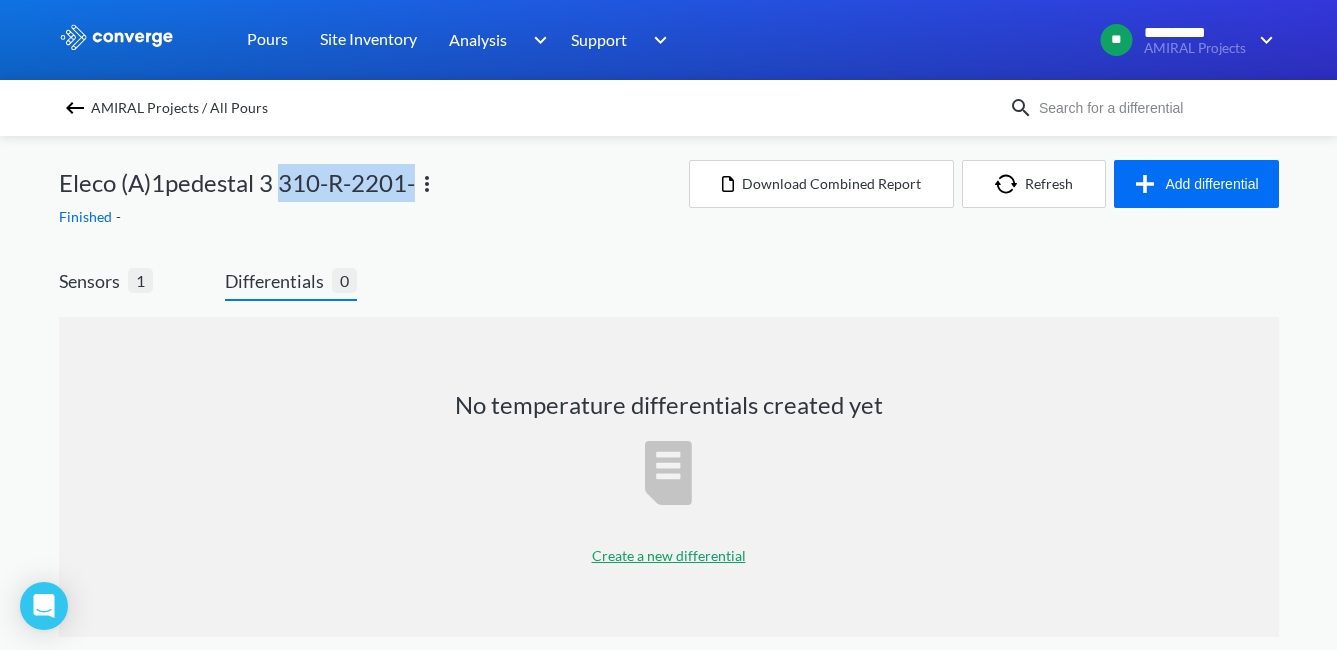 click on "Eleco (A)1pedestal 3 310-R-2201-" at bounding box center [237, 183] 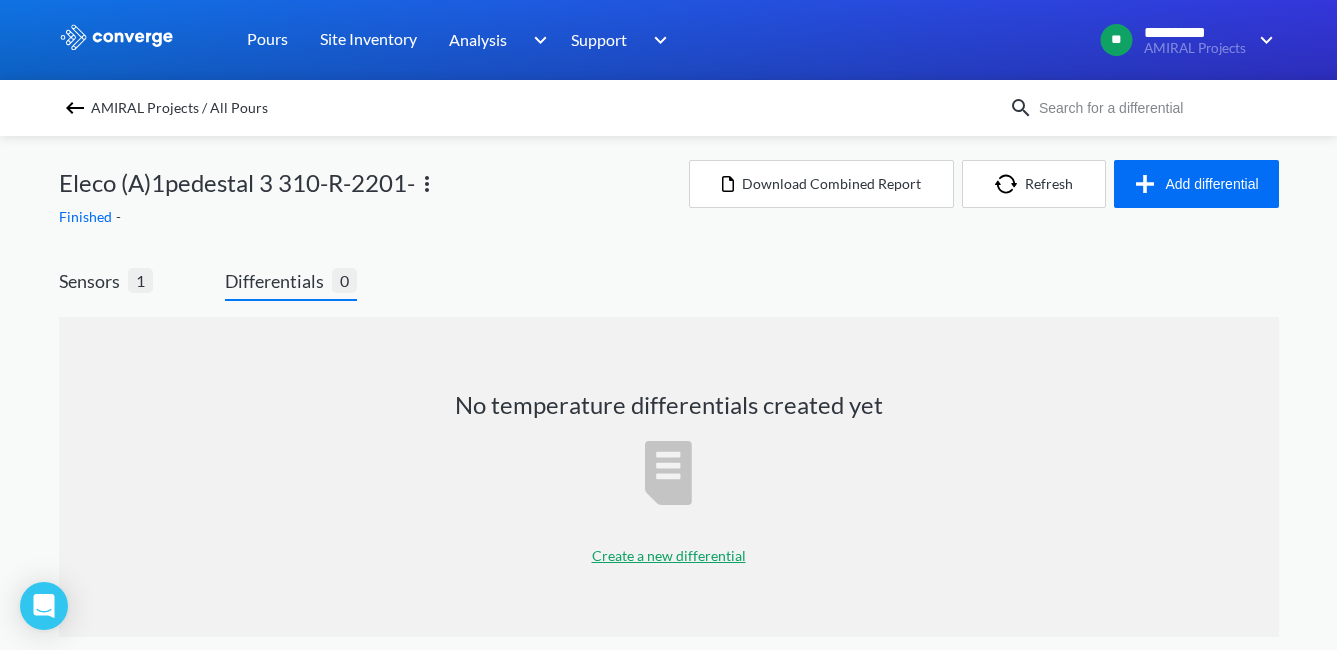 click on "Create a new differential" at bounding box center [669, 556] 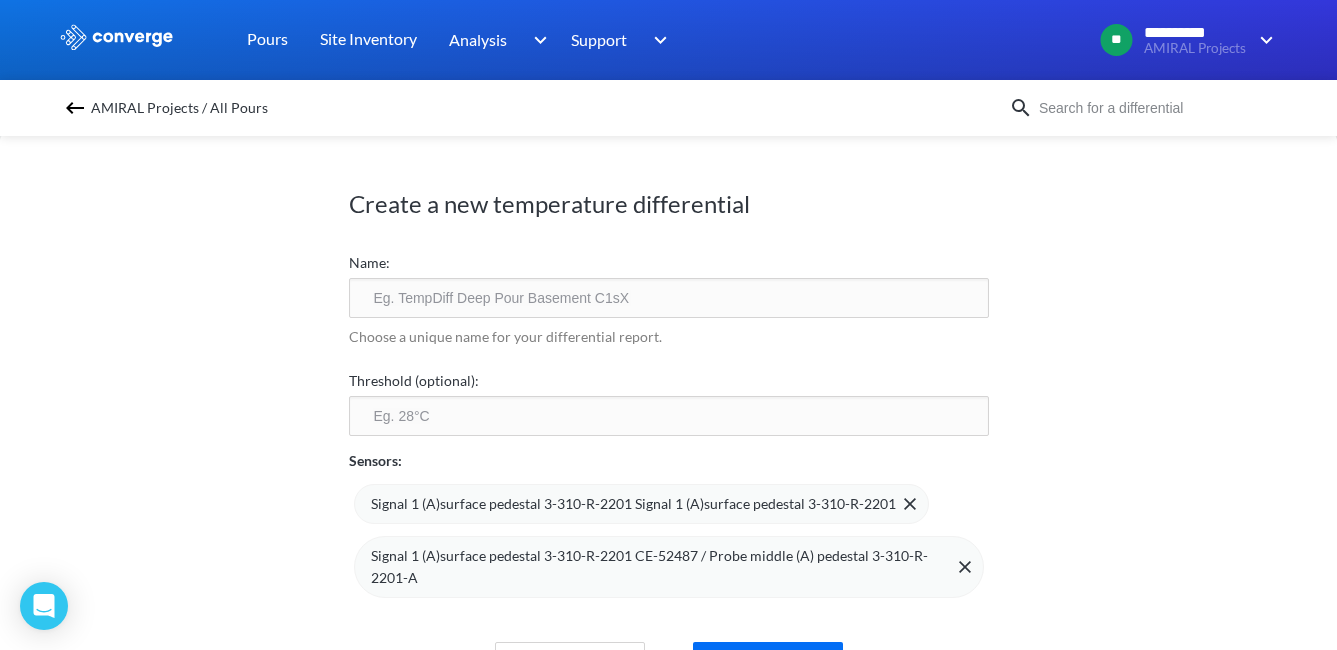 click at bounding box center [669, 298] 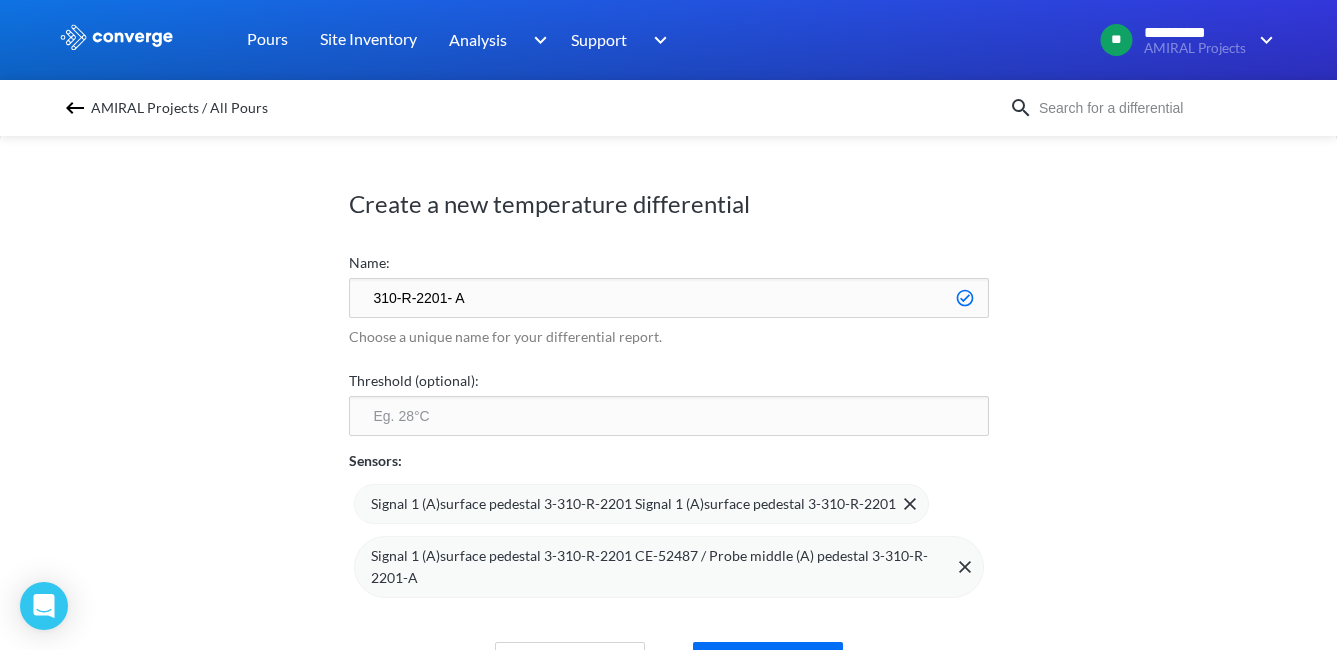 scroll, scrollTop: 85, scrollLeft: 0, axis: vertical 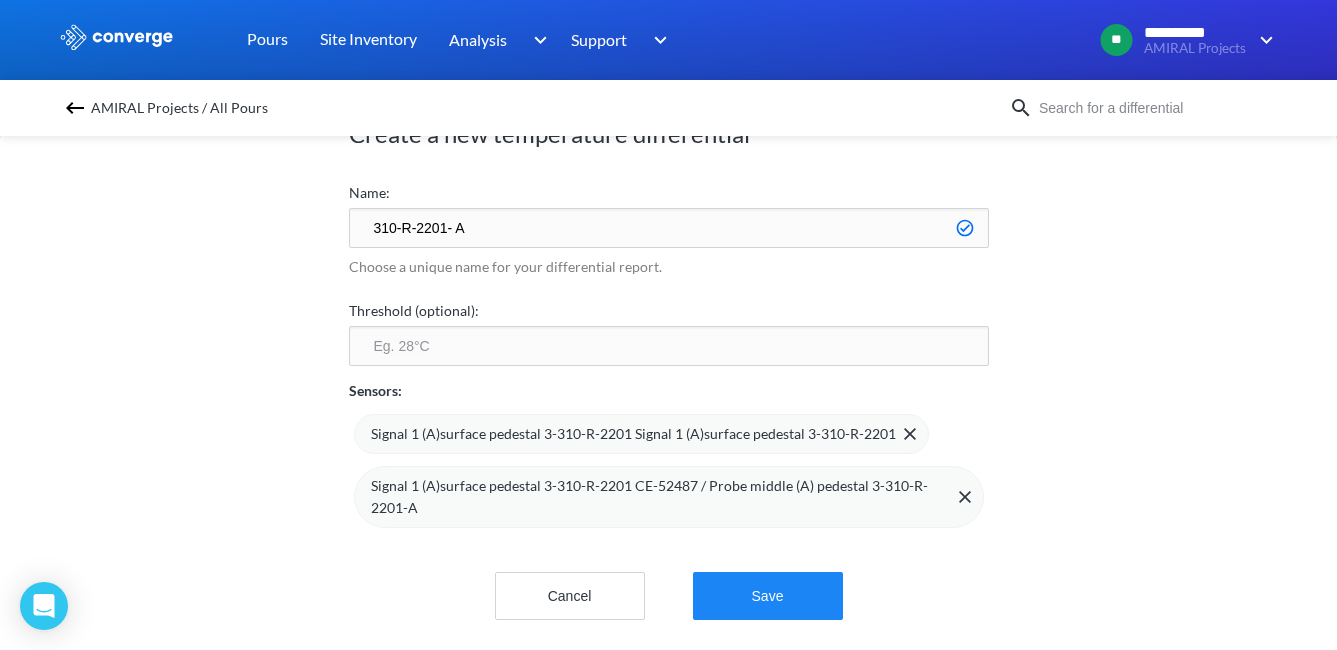 type on "310-R-2201- A" 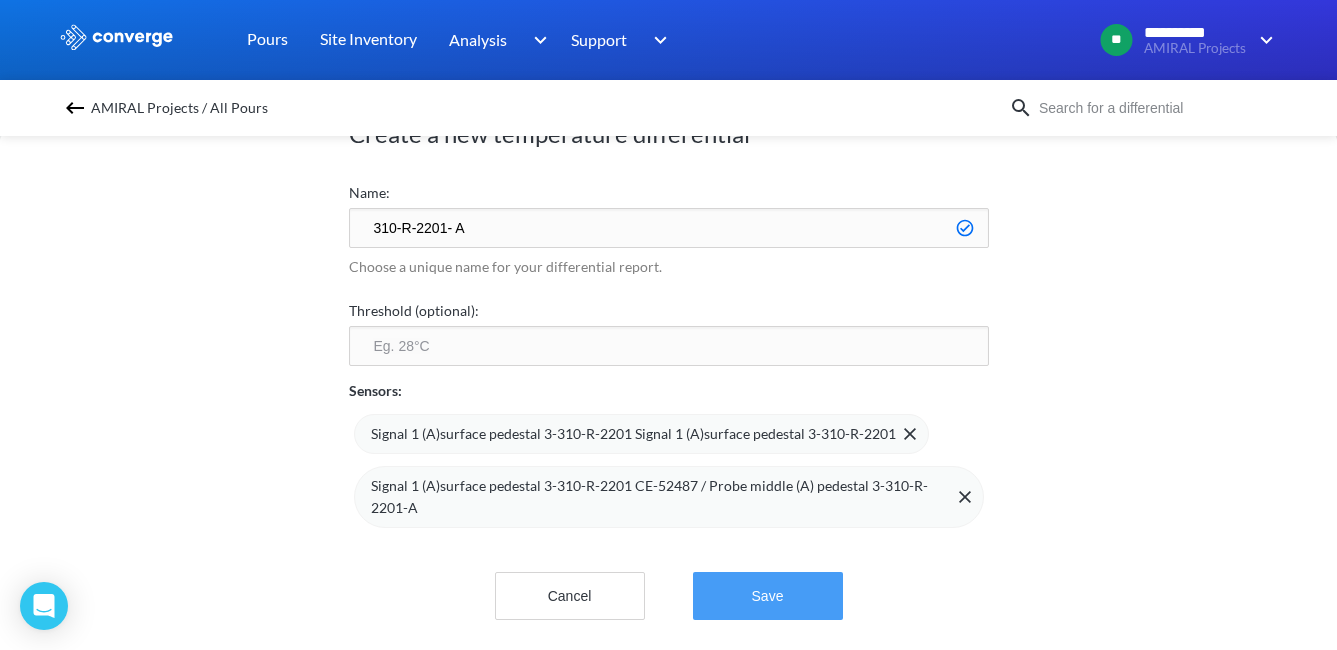 click on "Save" at bounding box center [768, 596] 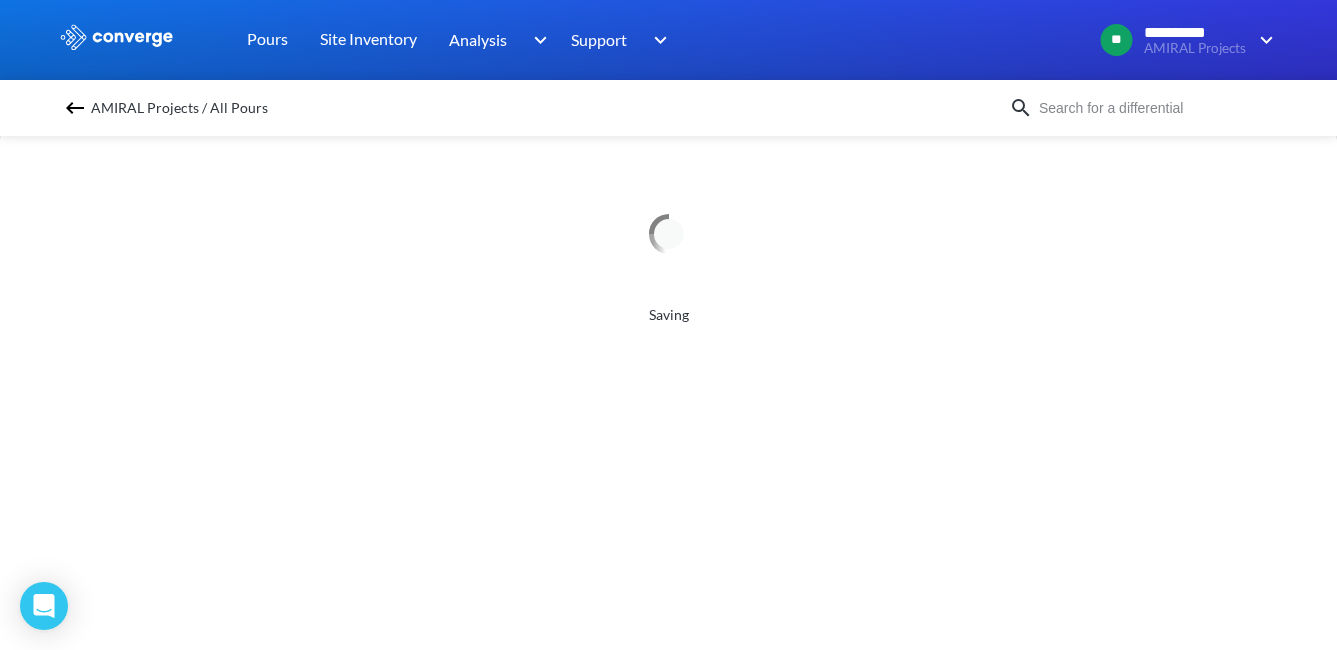 scroll, scrollTop: 0, scrollLeft: 0, axis: both 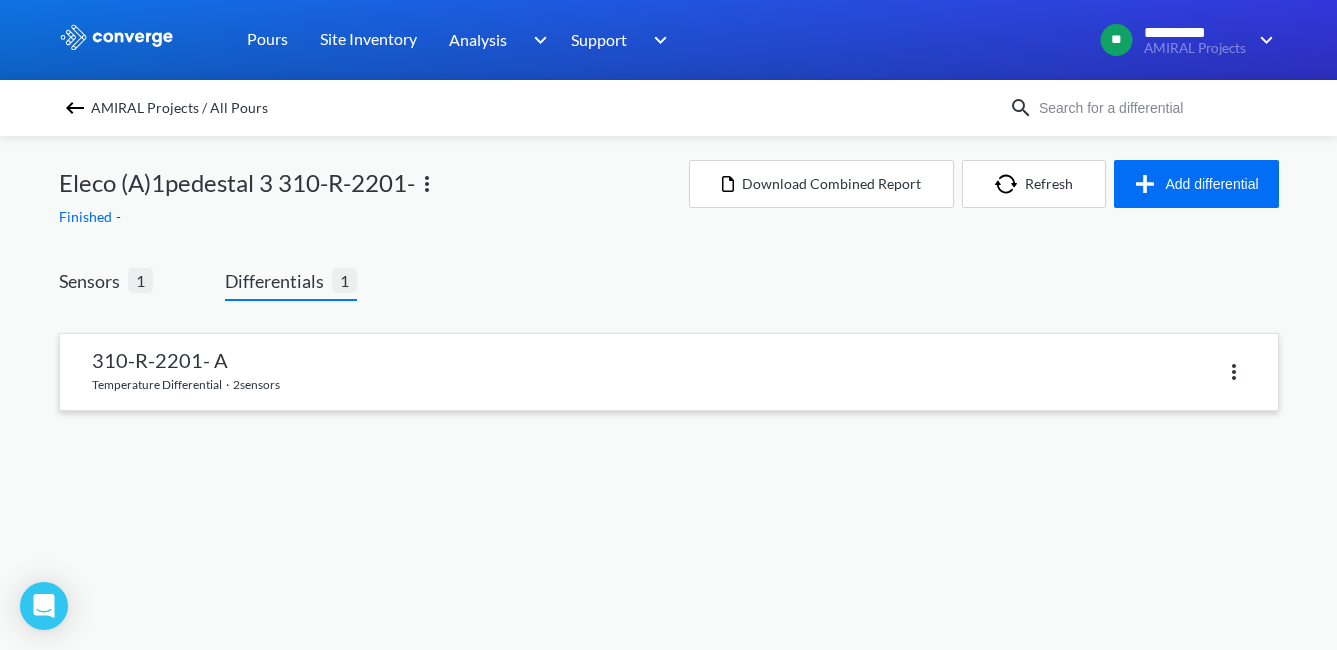 click at bounding box center [669, 372] 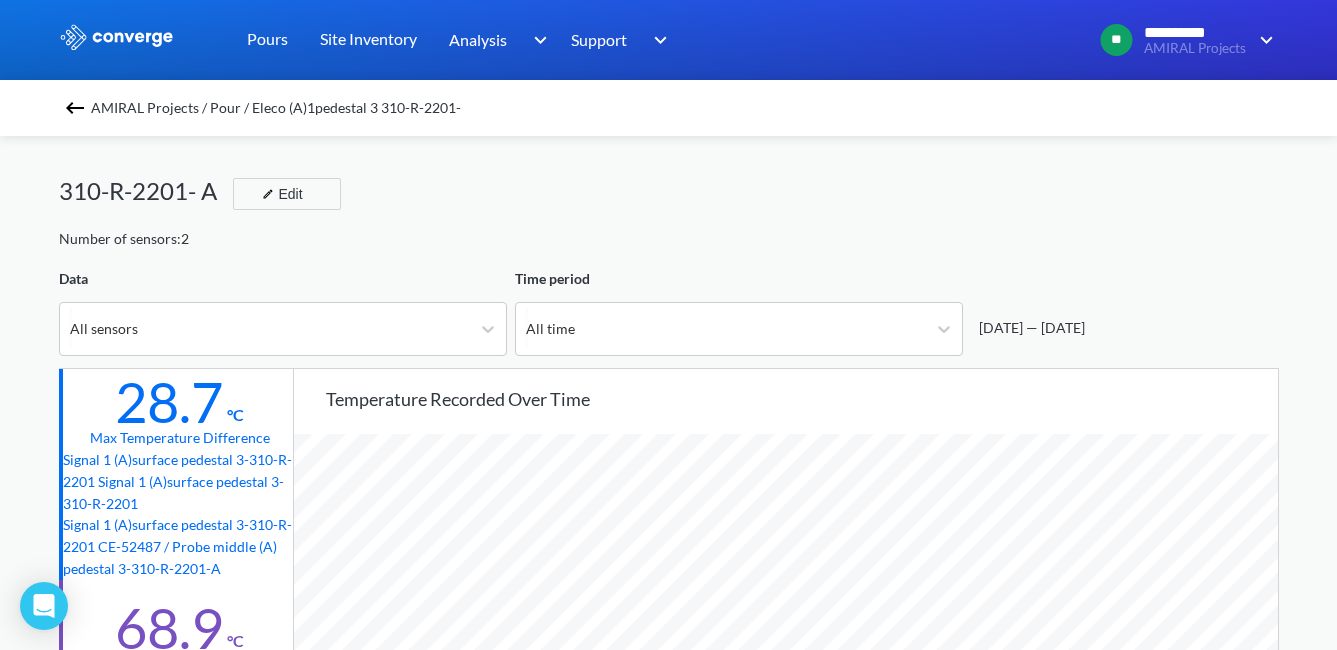 scroll, scrollTop: 998324, scrollLeft: 998663, axis: both 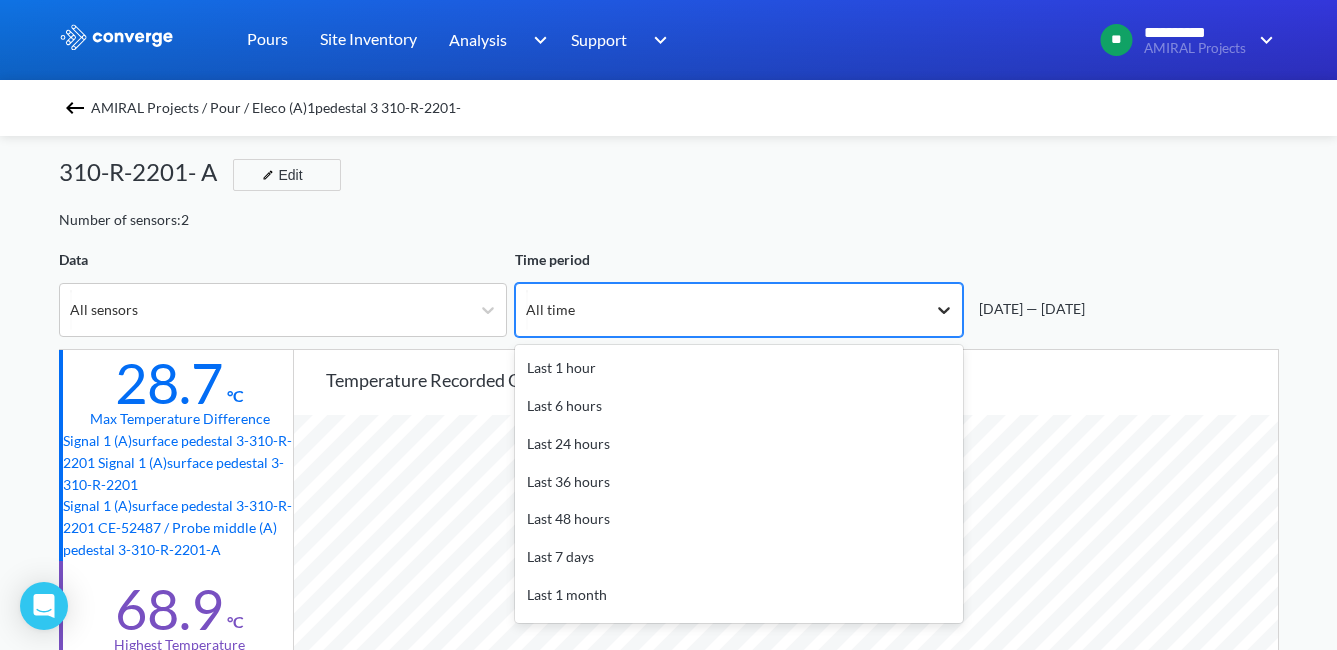 click at bounding box center [944, 310] 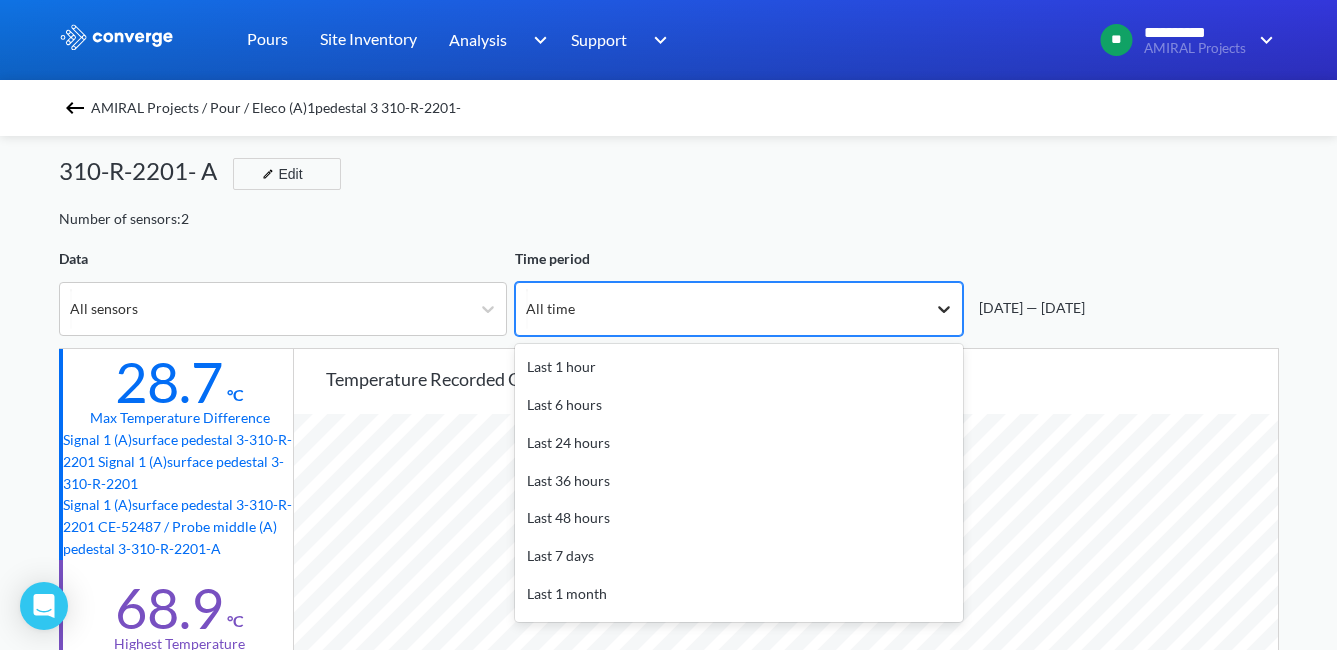 scroll, scrollTop: 59, scrollLeft: 0, axis: vertical 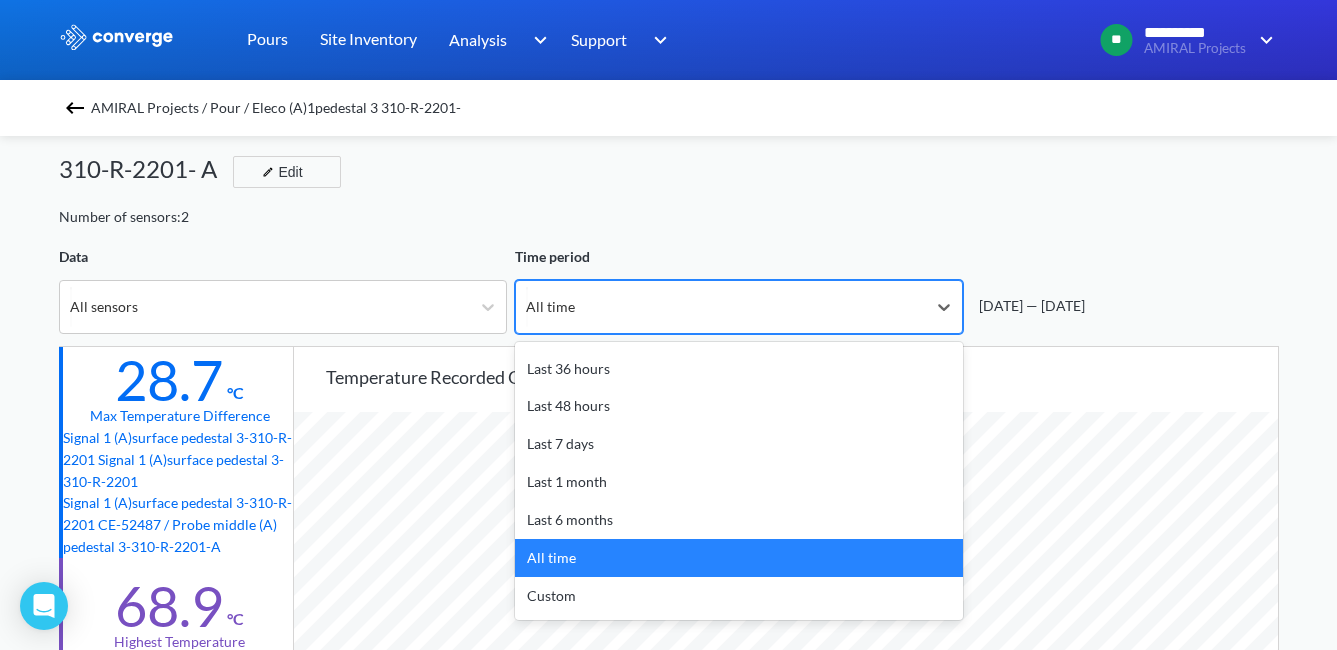 click on "All time" at bounding box center [739, 558] 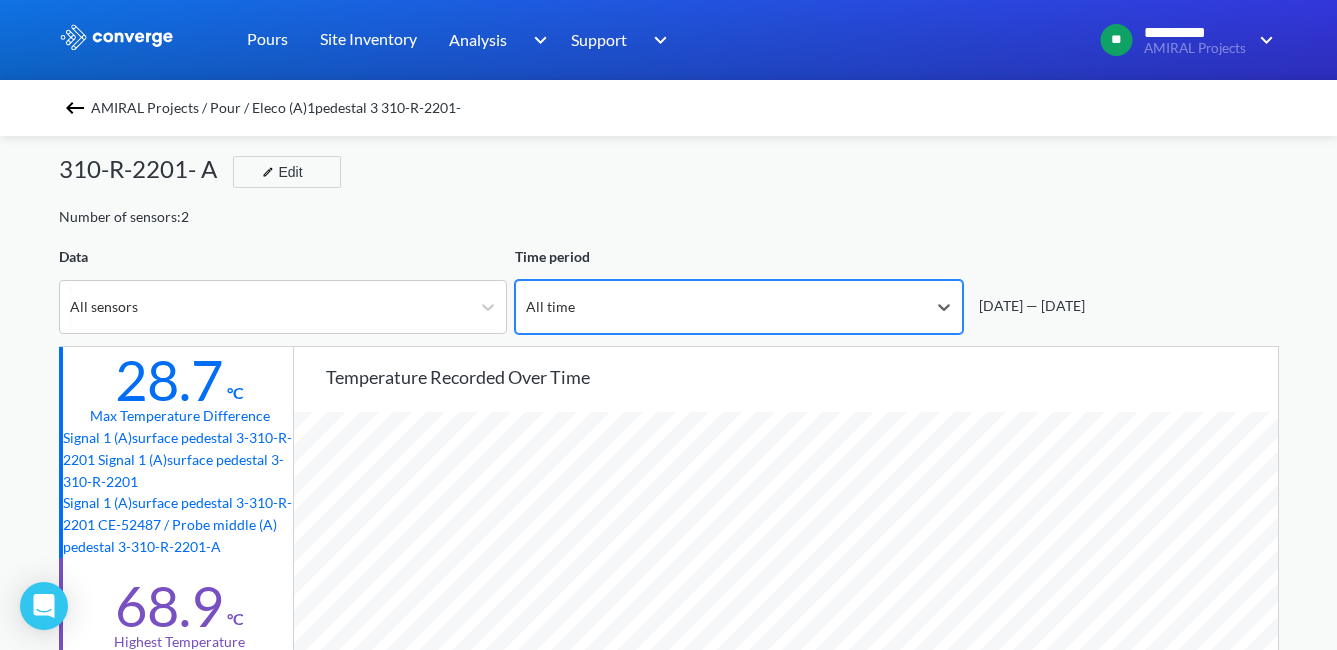 scroll, scrollTop: 998324, scrollLeft: 998663, axis: both 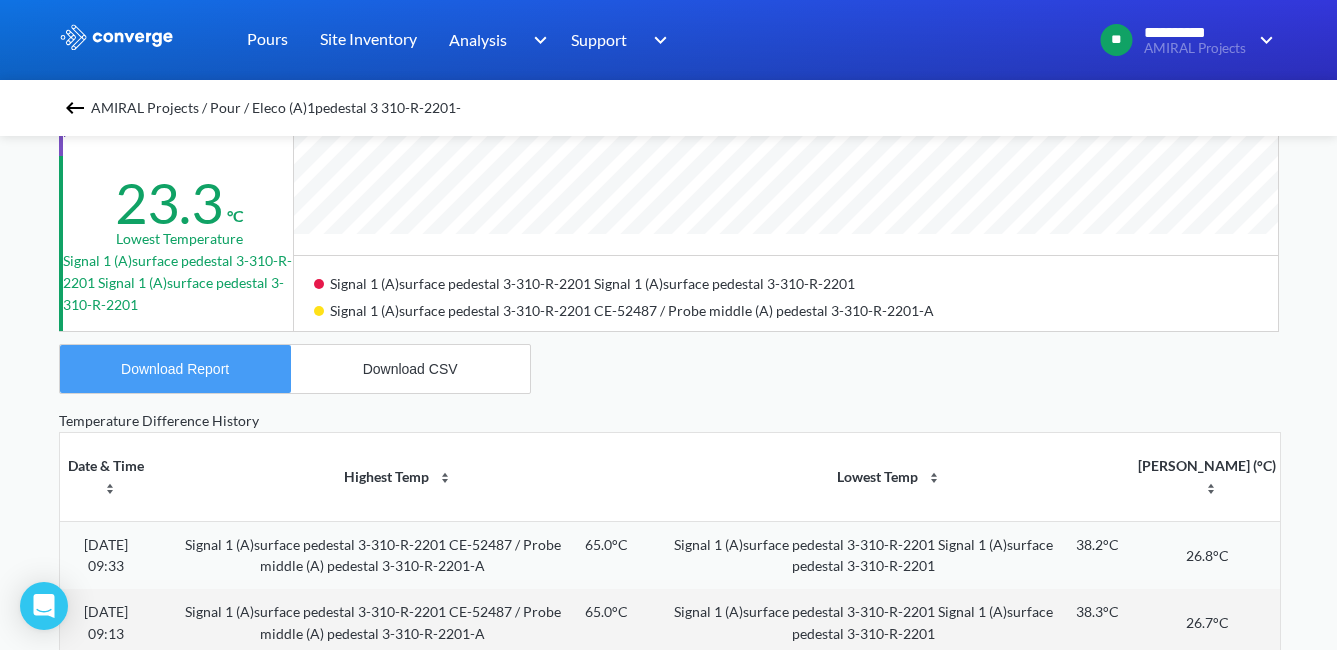 click on "Download Report" at bounding box center (175, 369) 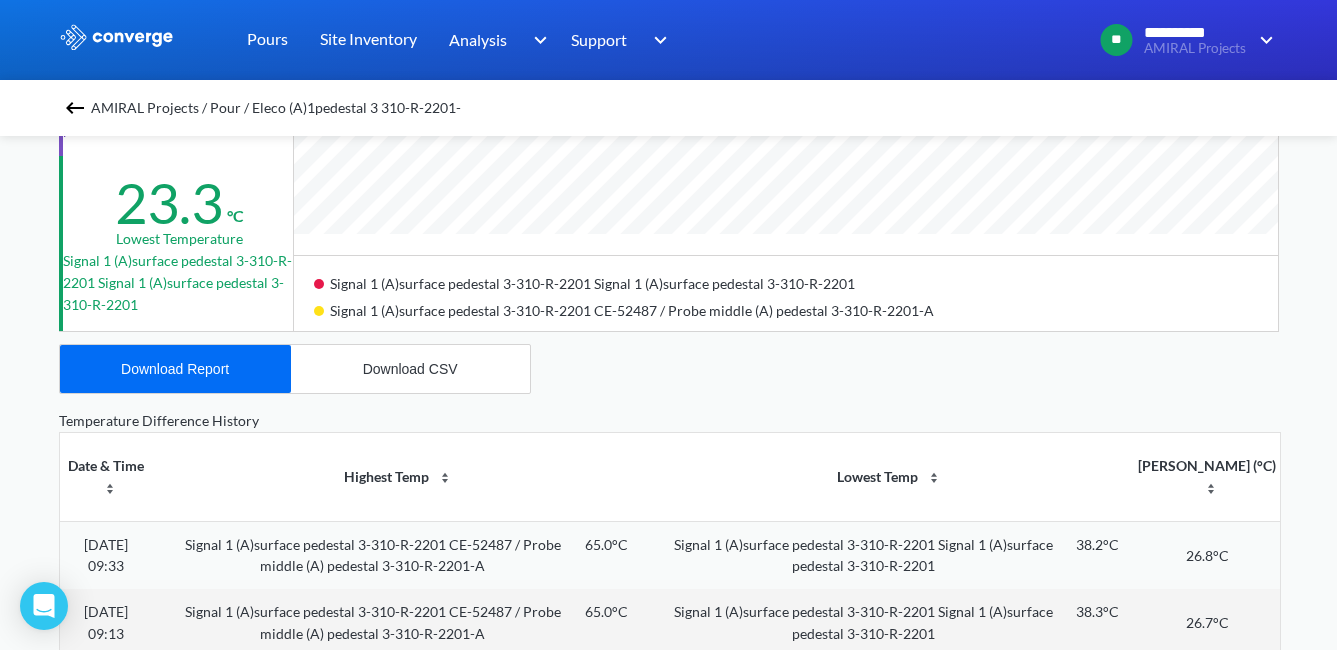 click on "Highest Temp" at bounding box center [398, 477] 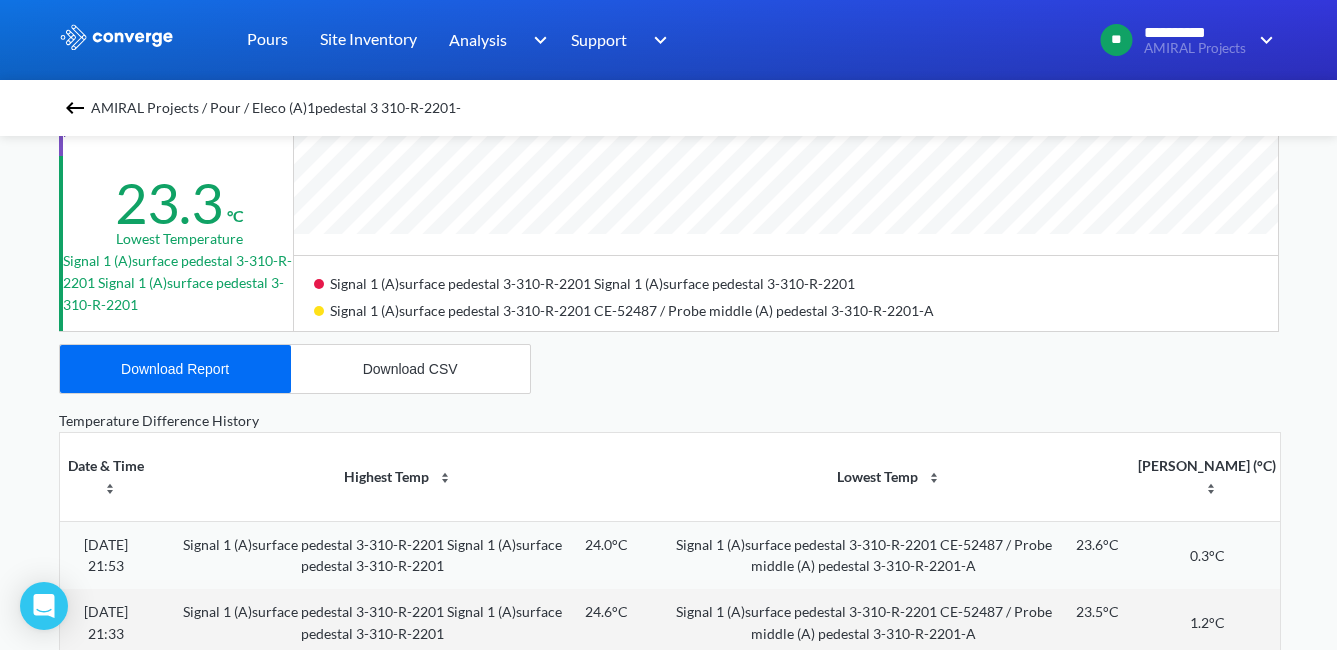 scroll, scrollTop: 0, scrollLeft: 0, axis: both 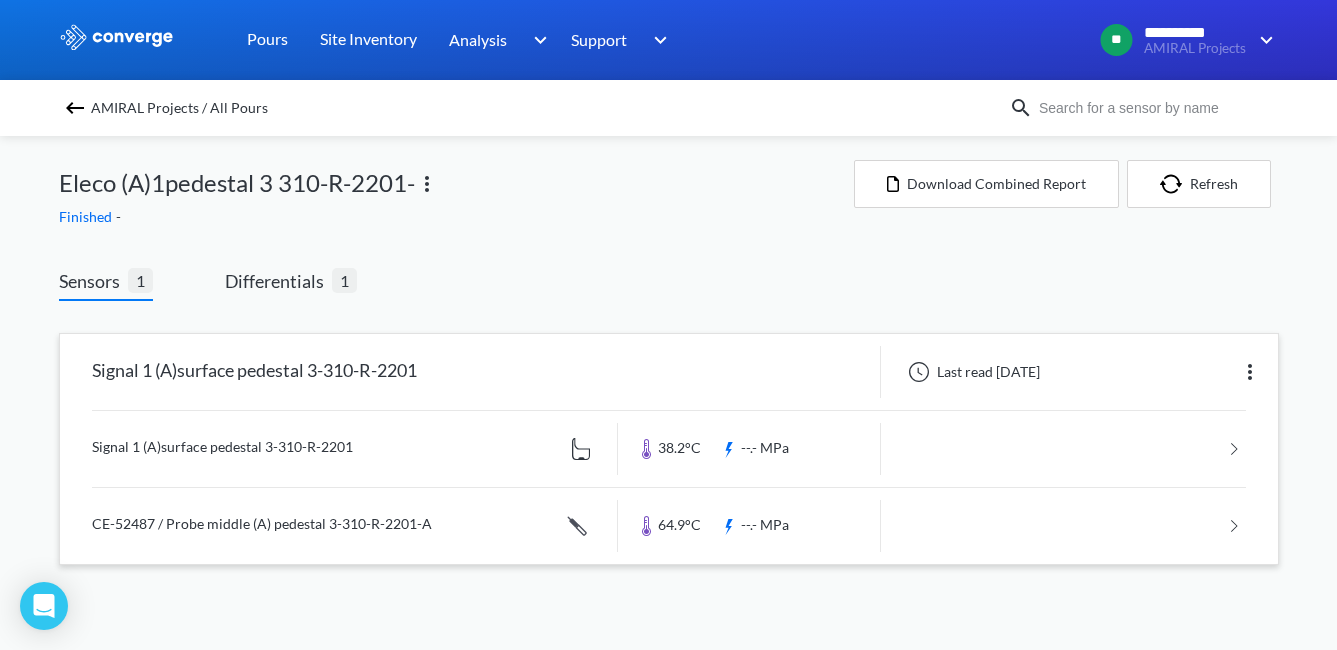 click at bounding box center [669, 449] 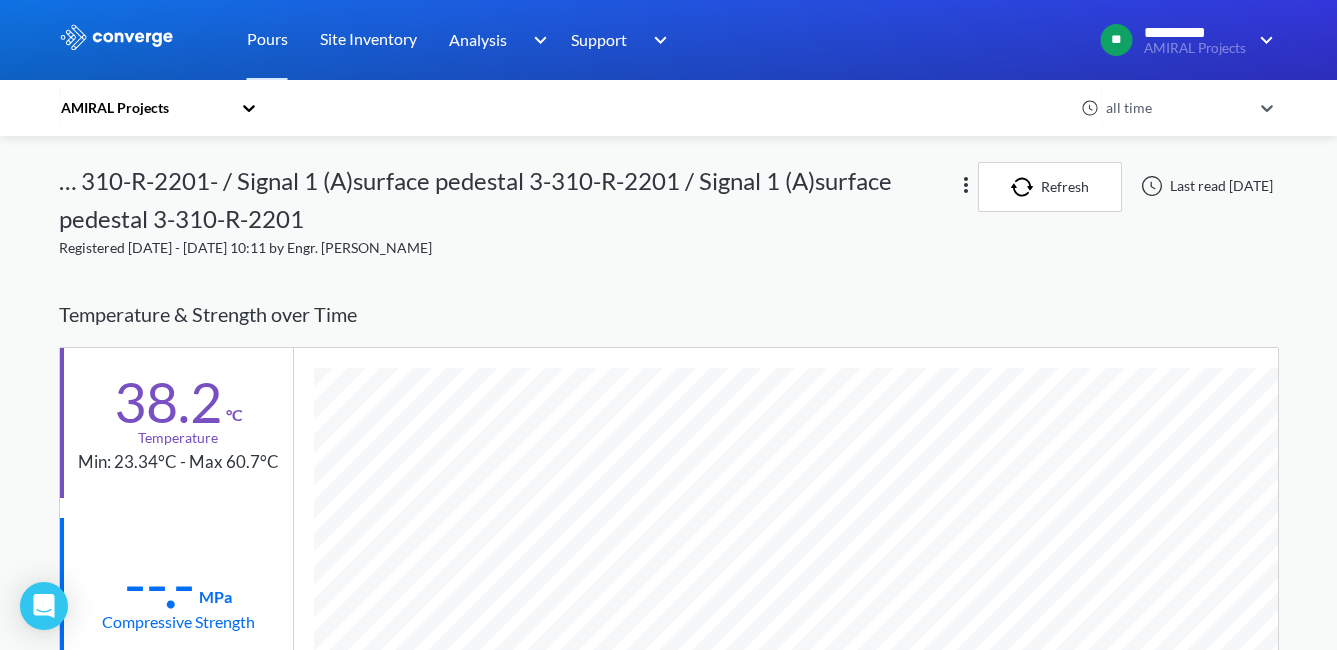 scroll, scrollTop: 998799, scrollLeft: 998780, axis: both 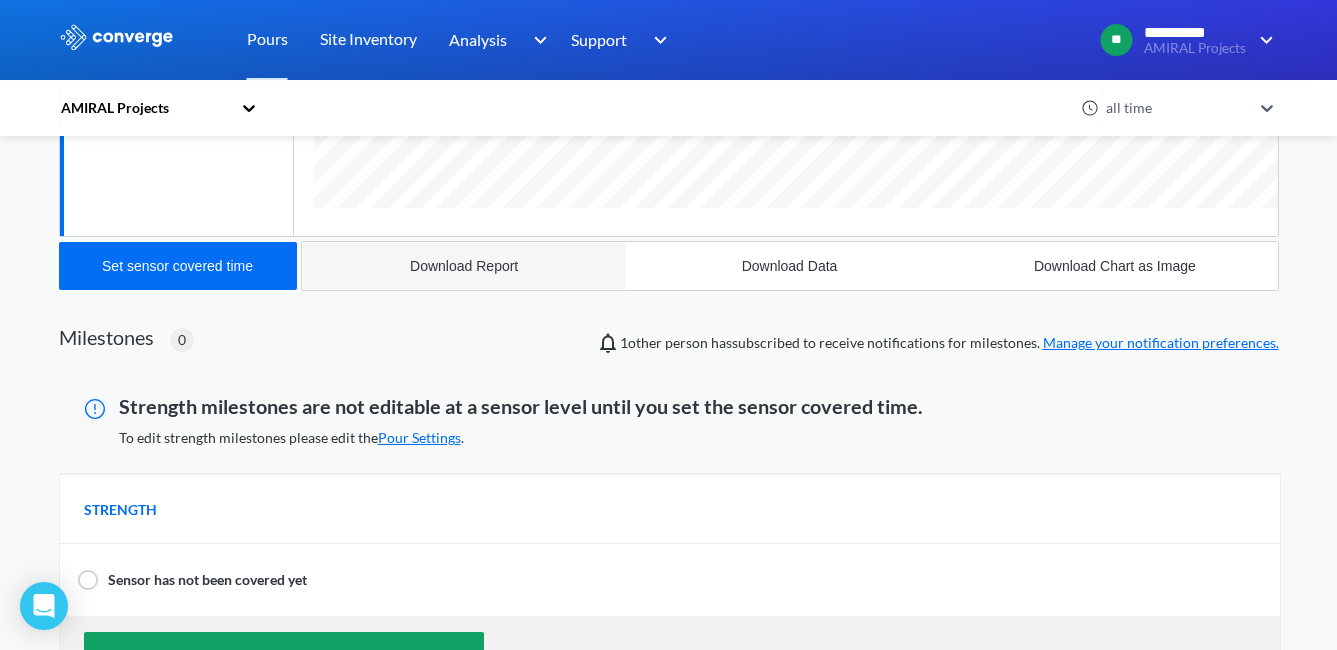 click on "Download Report" at bounding box center (464, 266) 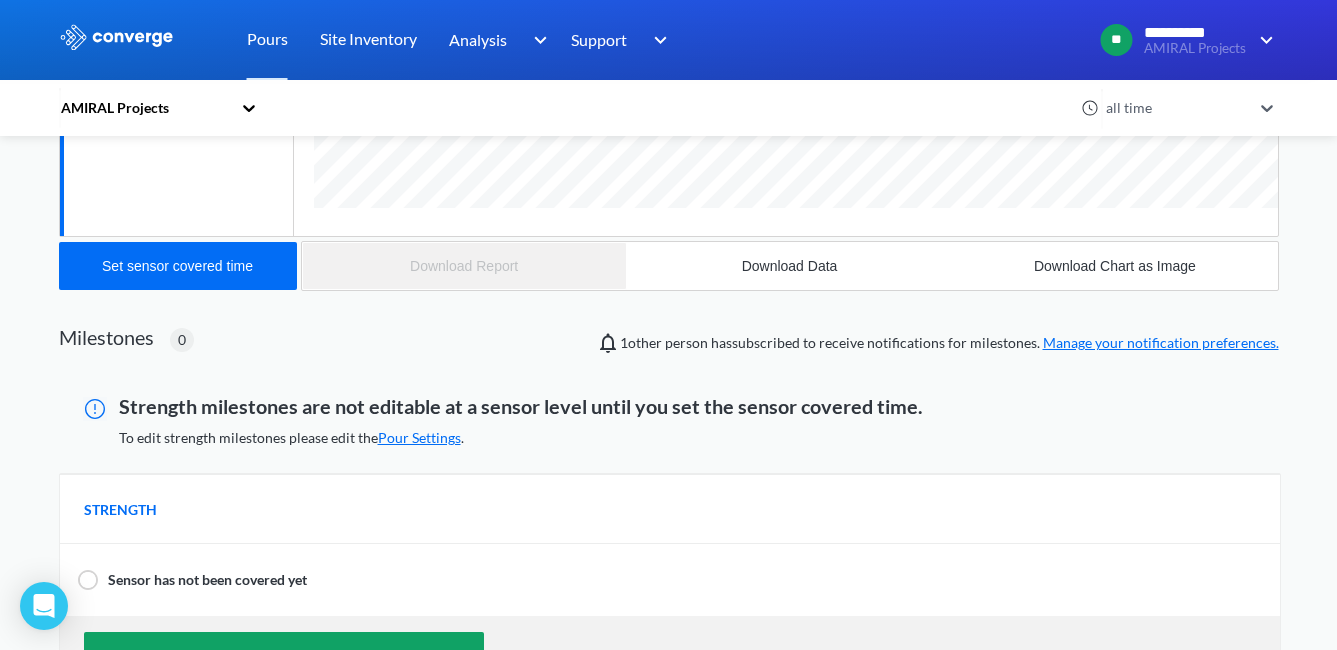 scroll, scrollTop: 998799, scrollLeft: 998780, axis: both 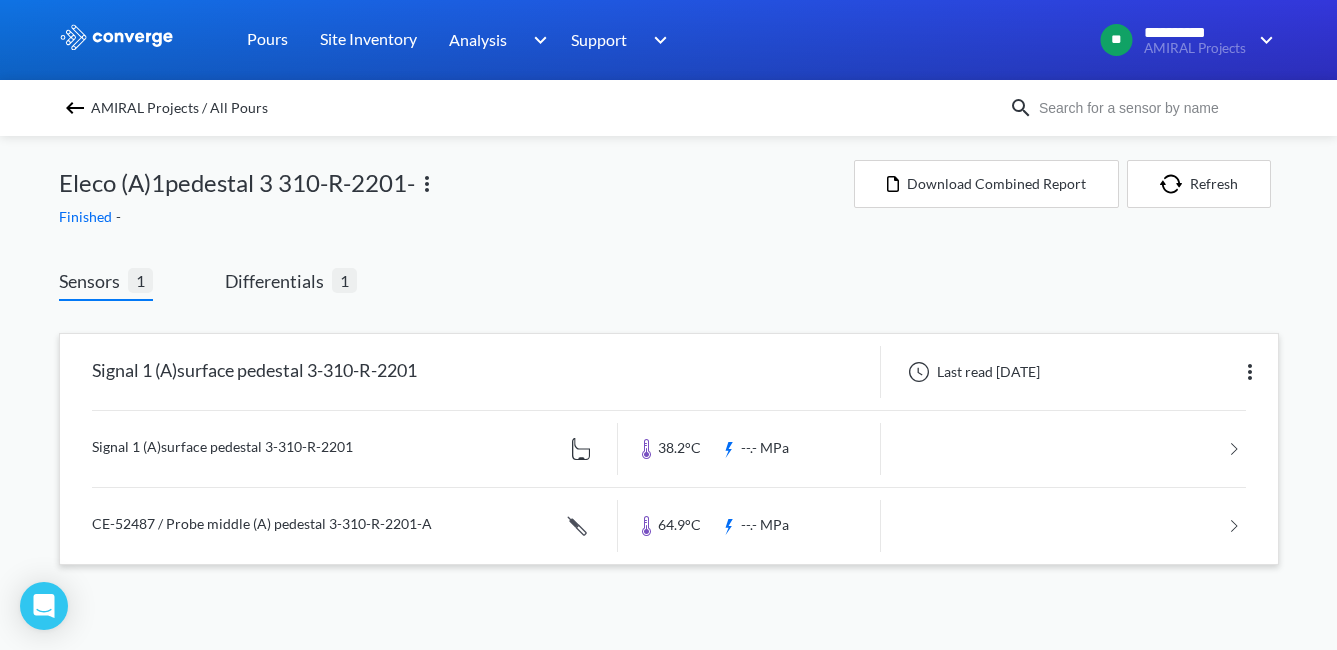 click at bounding box center [669, 526] 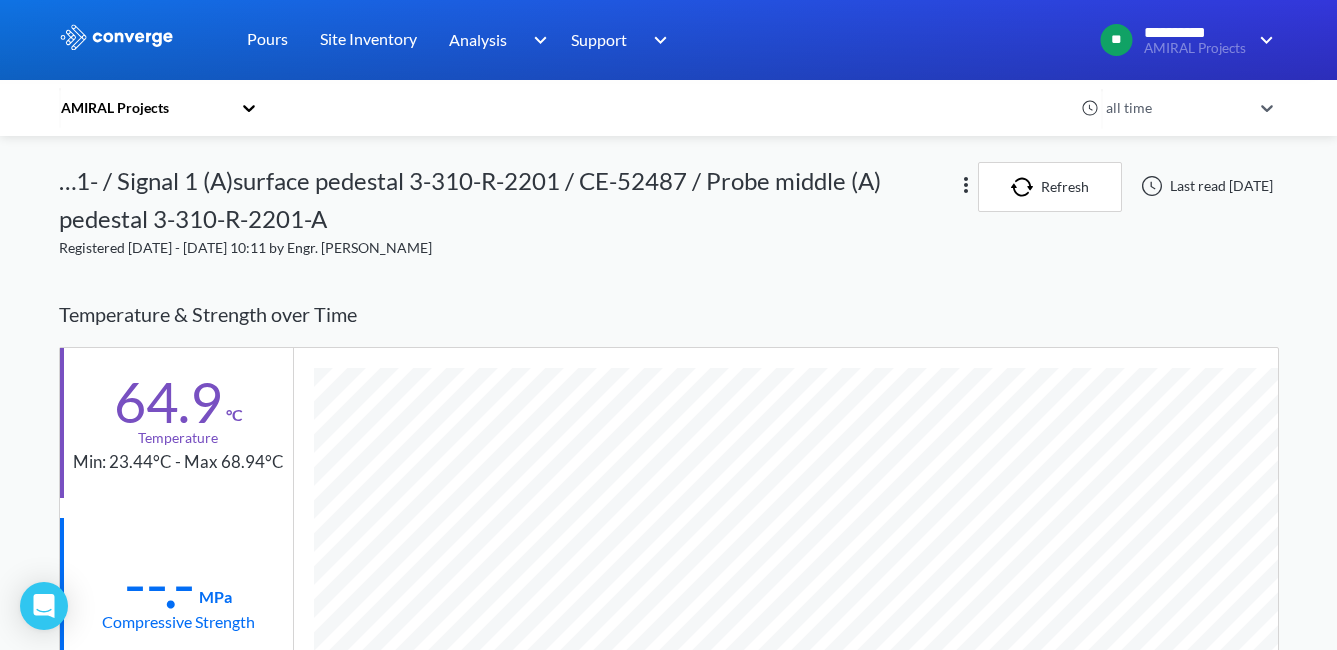 scroll, scrollTop: 998761, scrollLeft: 998780, axis: both 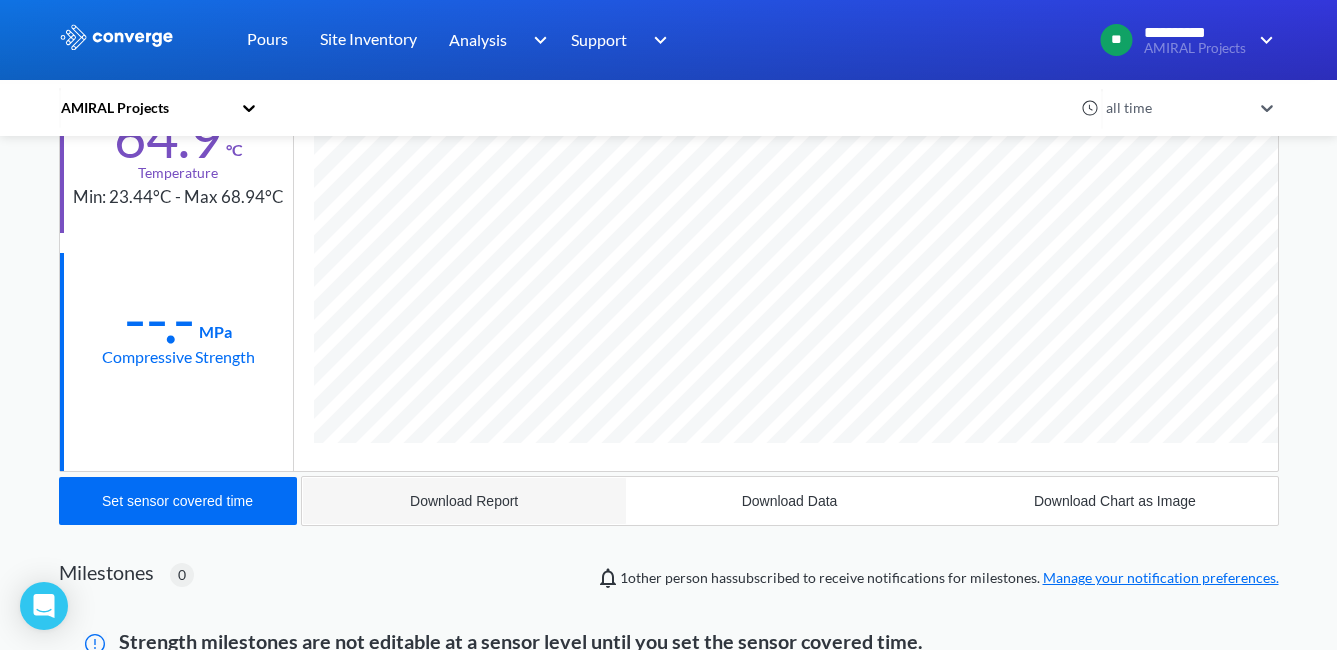 click on "Download Report" at bounding box center [464, 501] 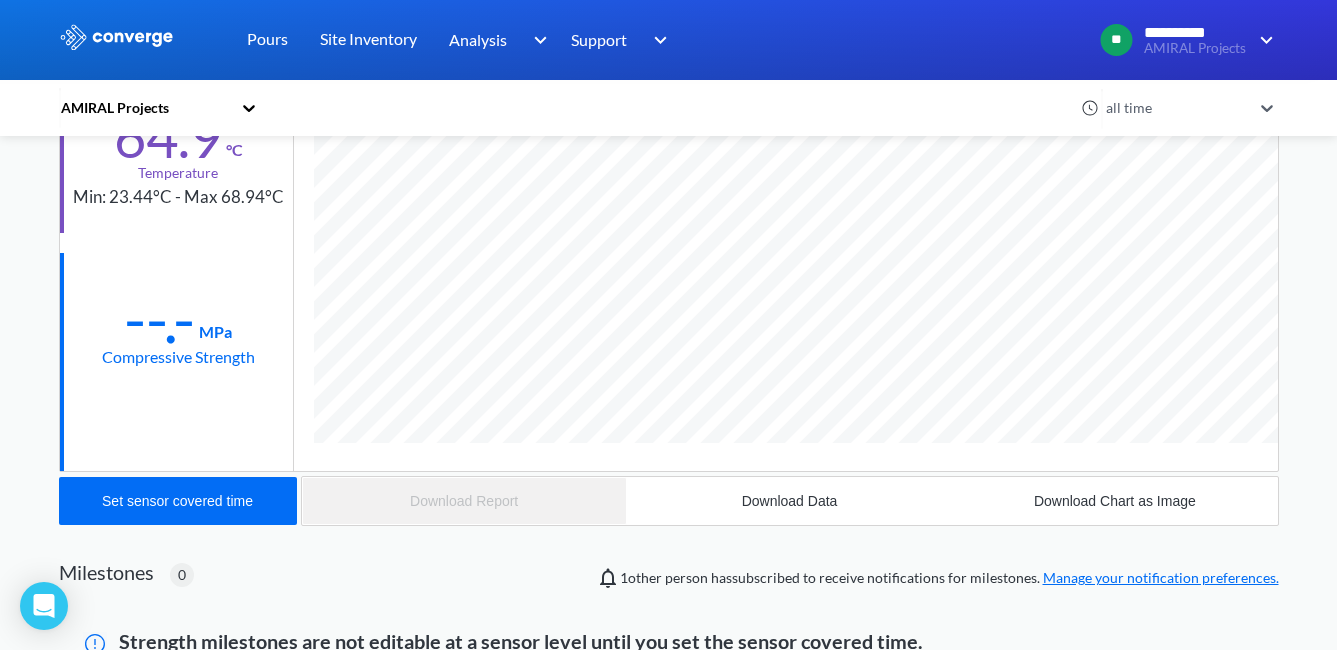 scroll, scrollTop: 998761, scrollLeft: 998780, axis: both 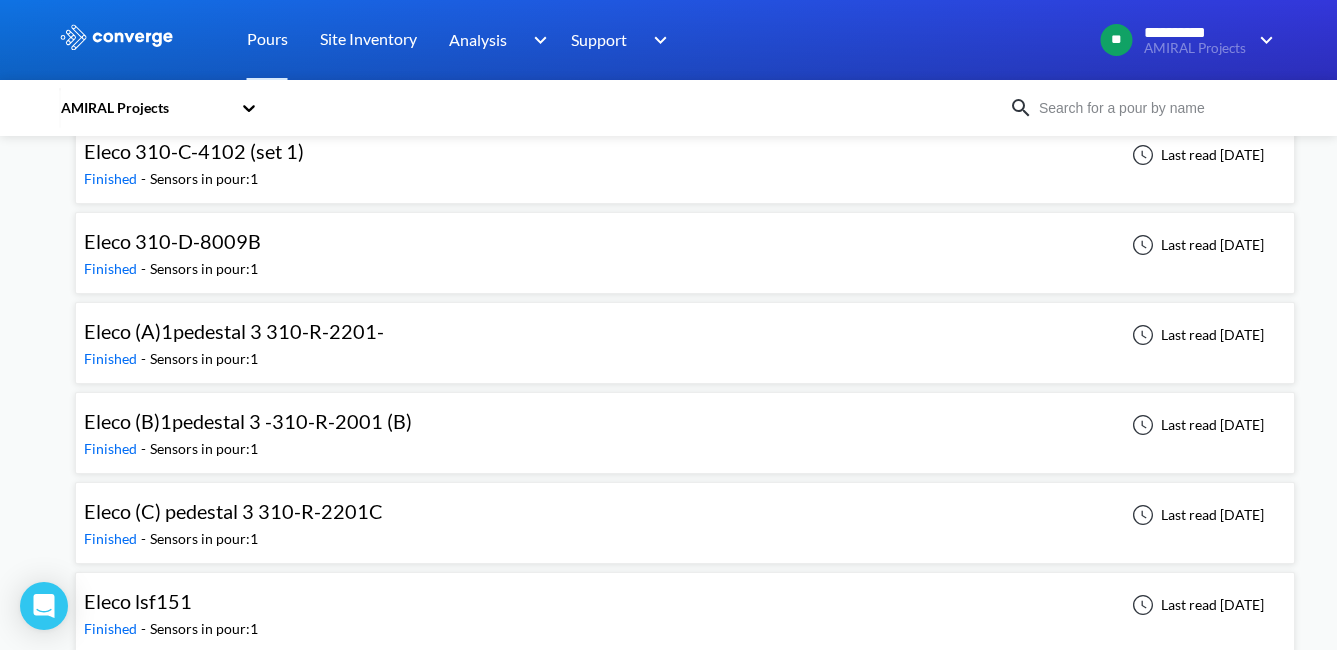 click on "Eleco (C) pedestal 3 310-R-2201C Finished  -  Sensors in pour:  1 Last read [DATE]" at bounding box center (685, 523) 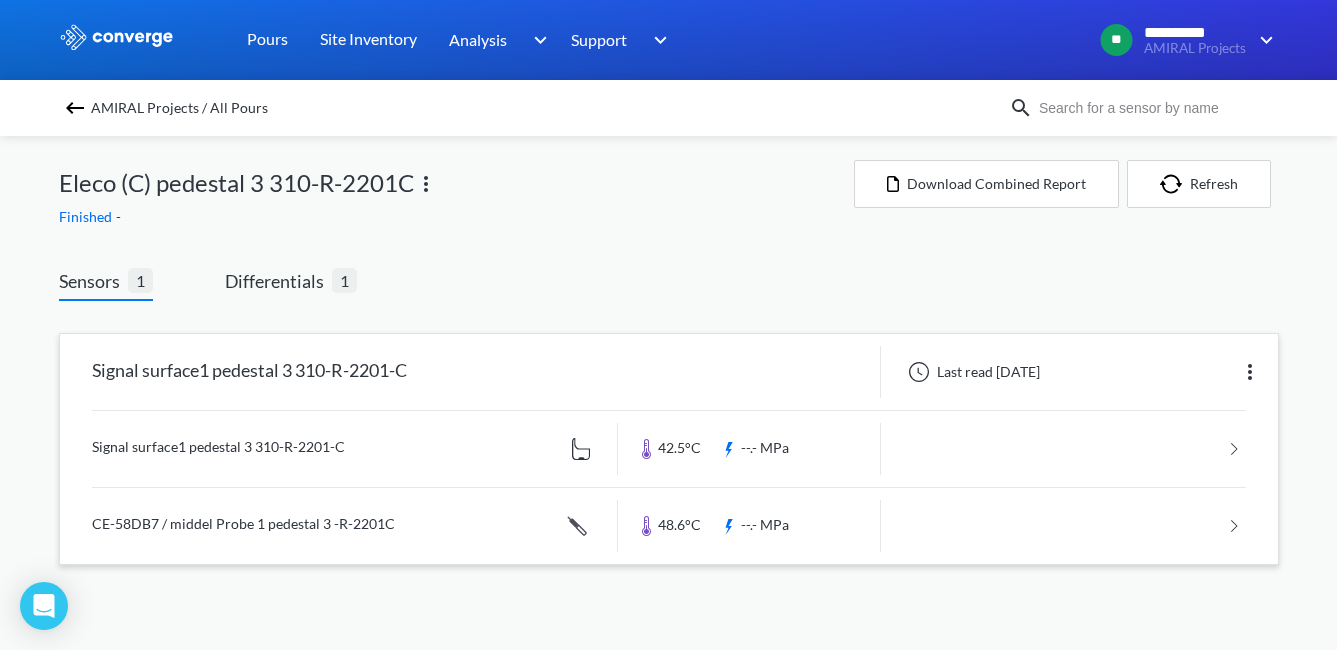 click at bounding box center (669, 449) 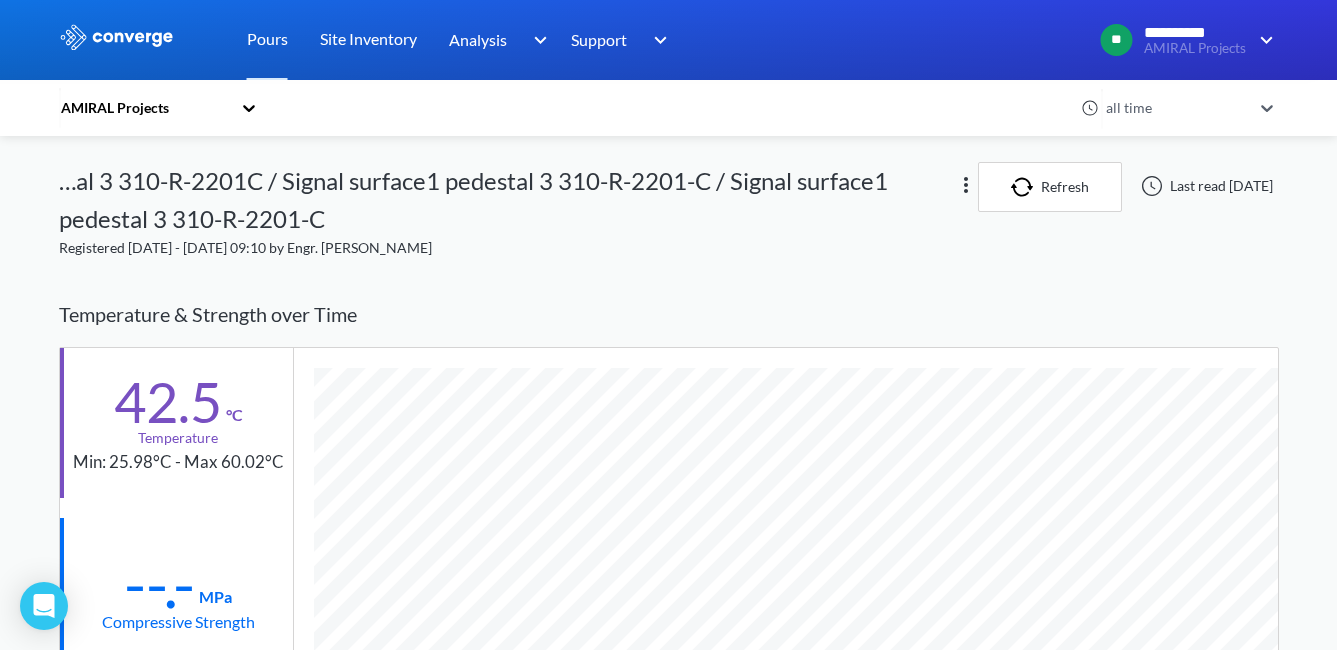 scroll, scrollTop: 998799, scrollLeft: 998780, axis: both 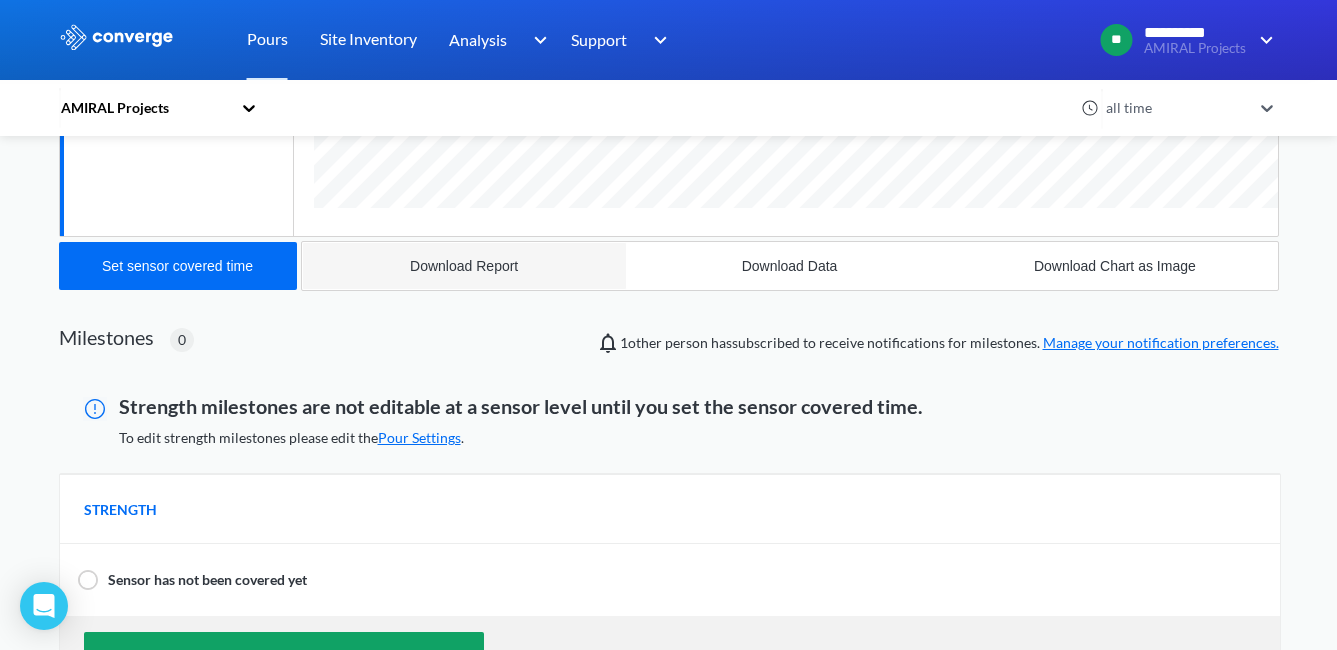 click on "Download Report" at bounding box center [464, 266] 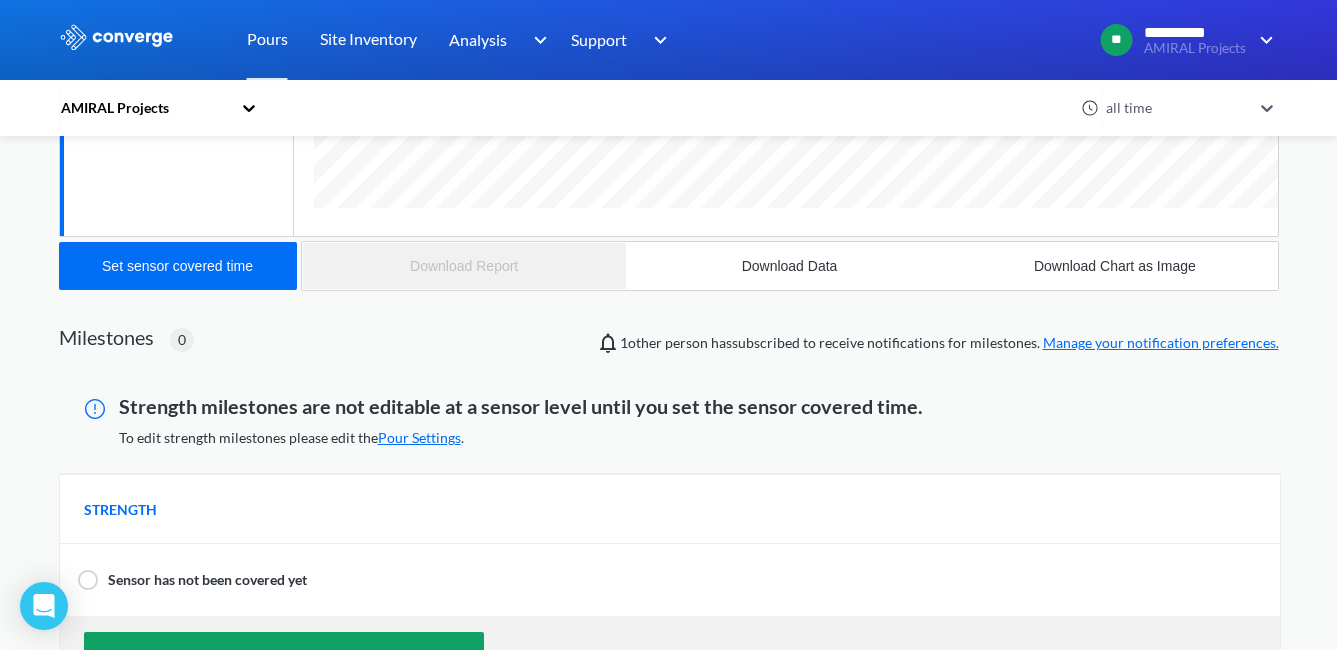 scroll, scrollTop: 998799, scrollLeft: 998780, axis: both 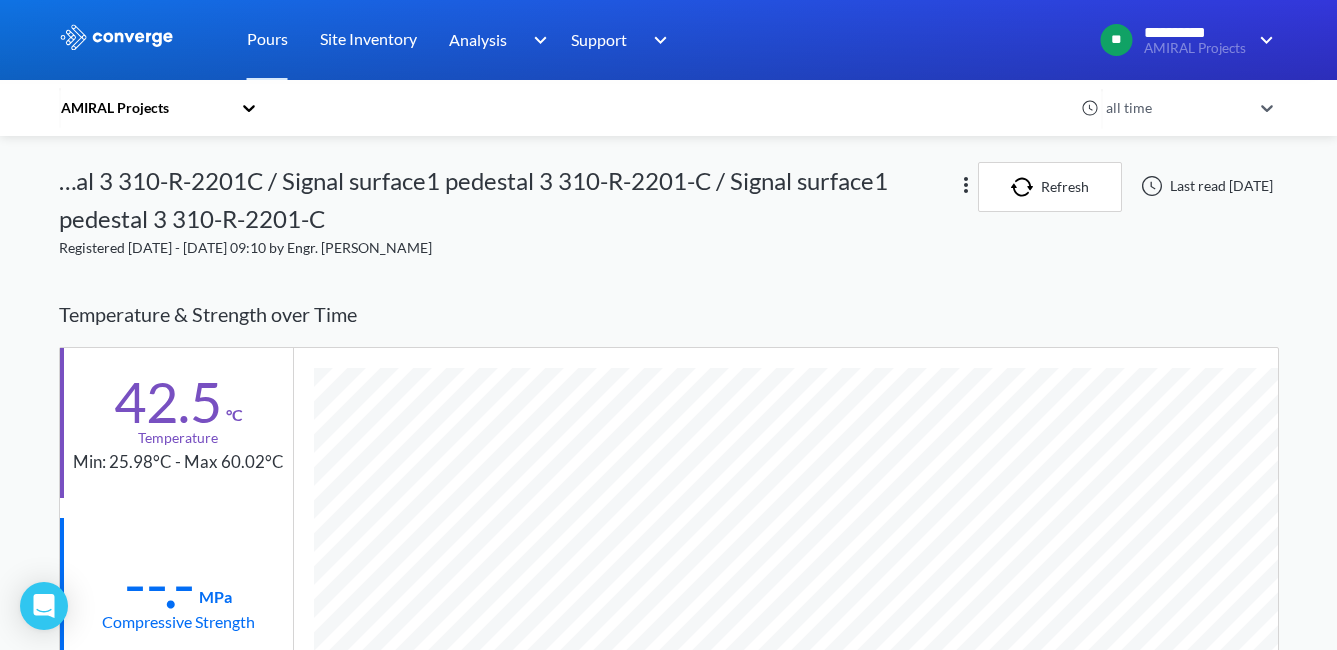 click on "Temperature & Strength over Time" at bounding box center (669, 314) 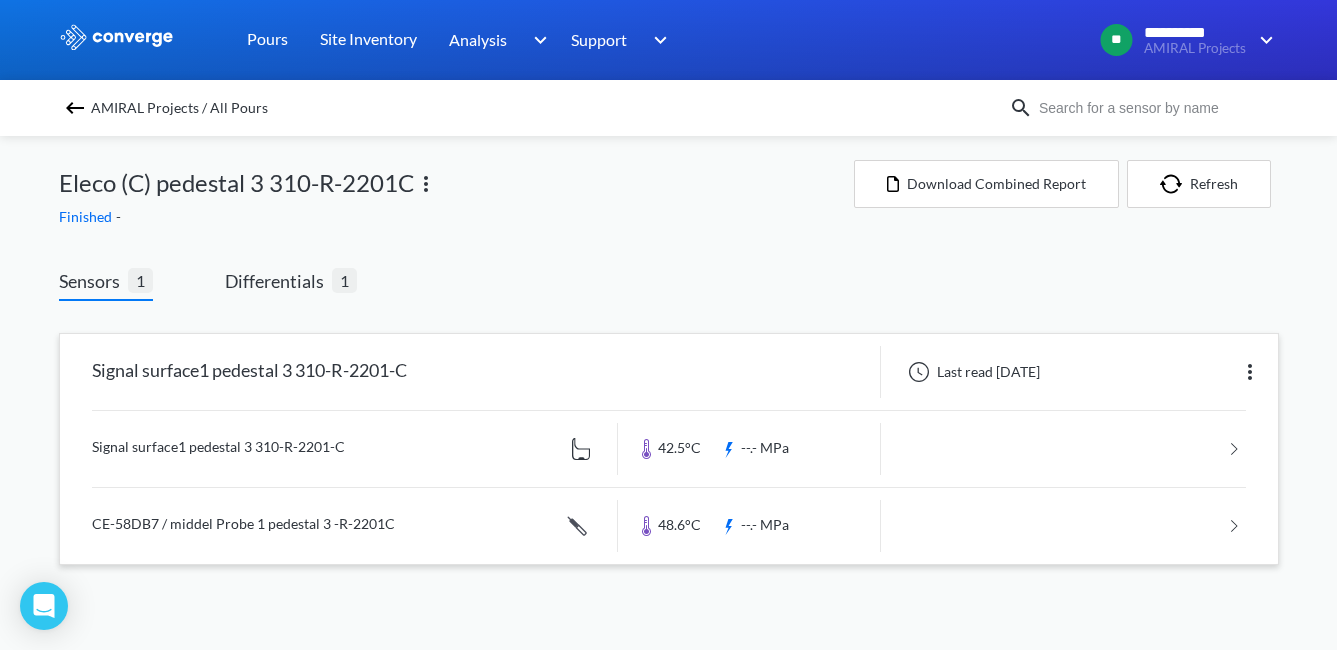 click at bounding box center (669, 526) 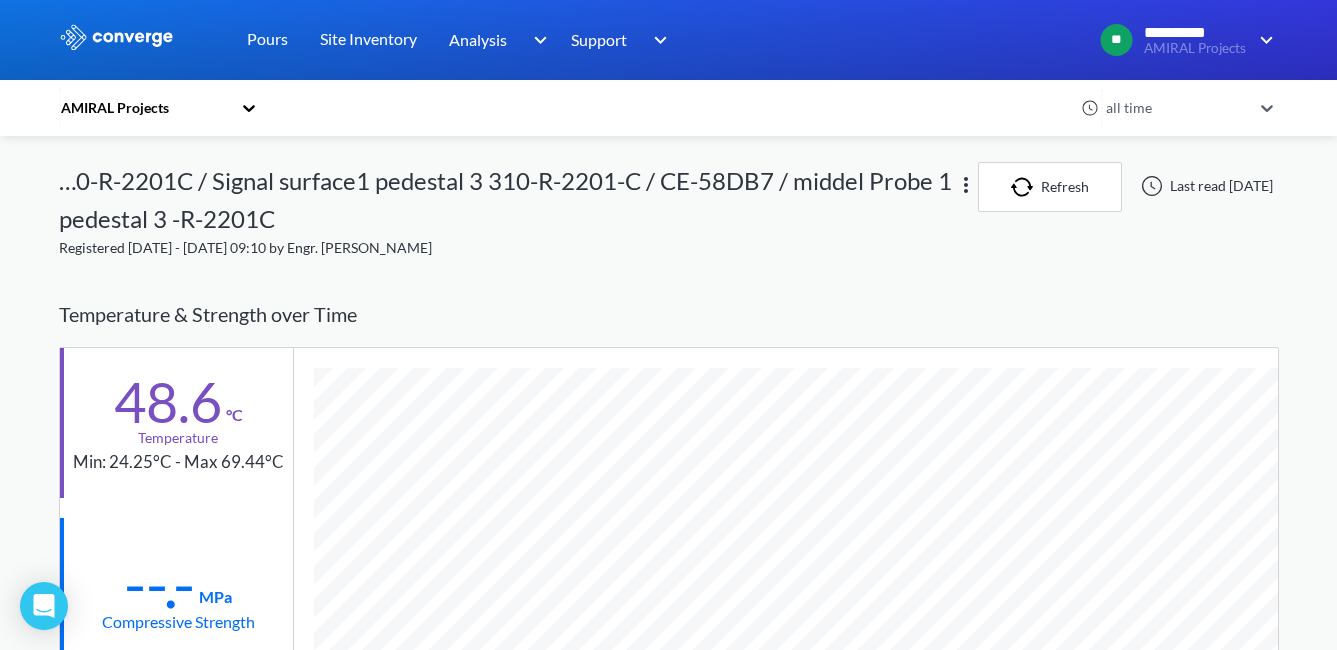 scroll, scrollTop: 998761, scrollLeft: 998780, axis: both 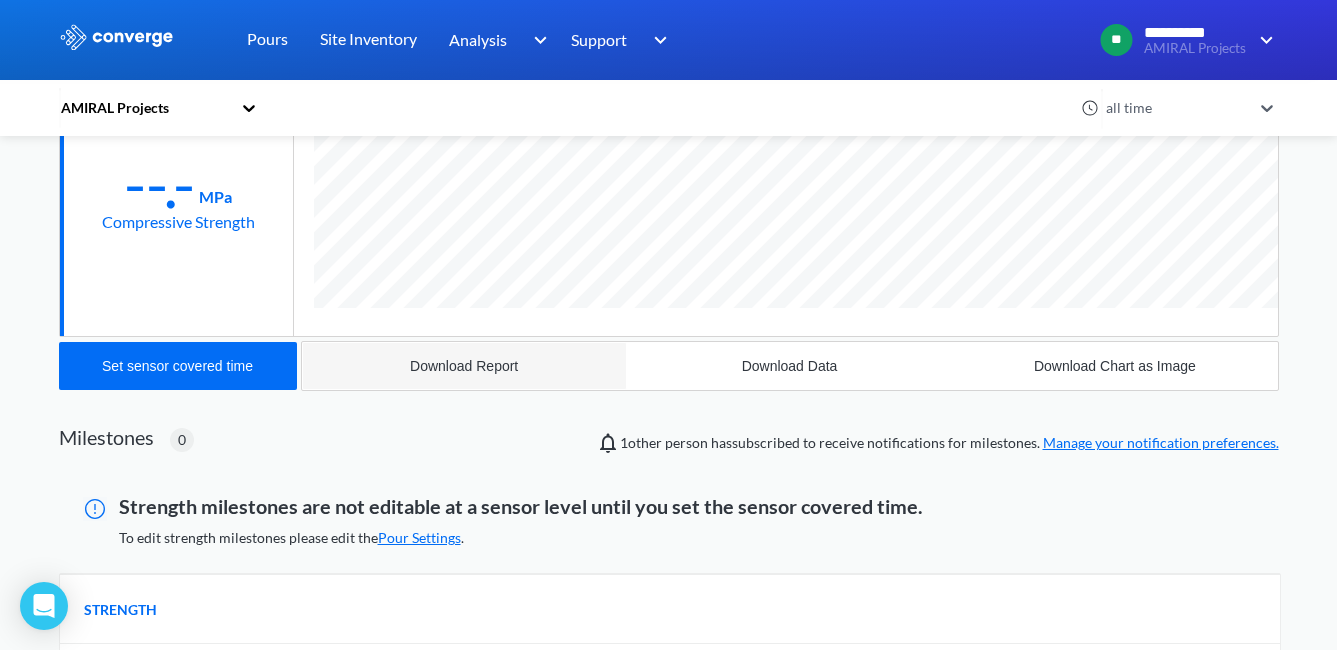 click on "Download Report" at bounding box center (464, 366) 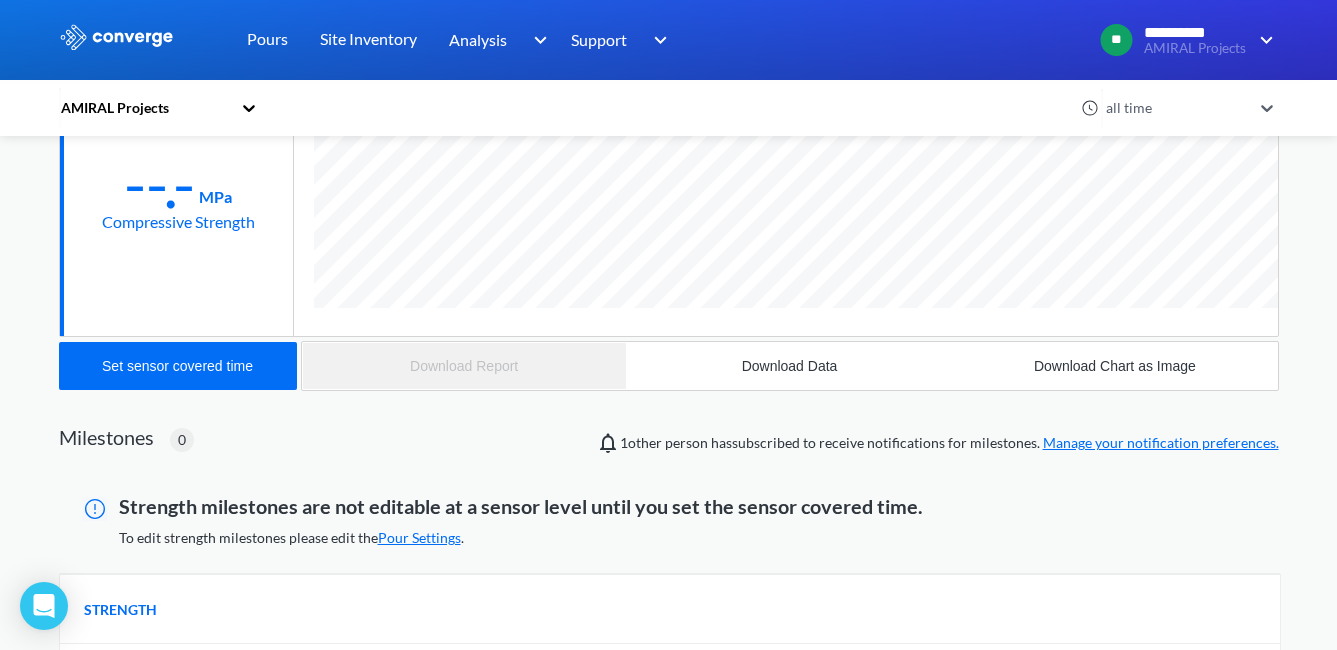 scroll, scrollTop: 998761, scrollLeft: 998780, axis: both 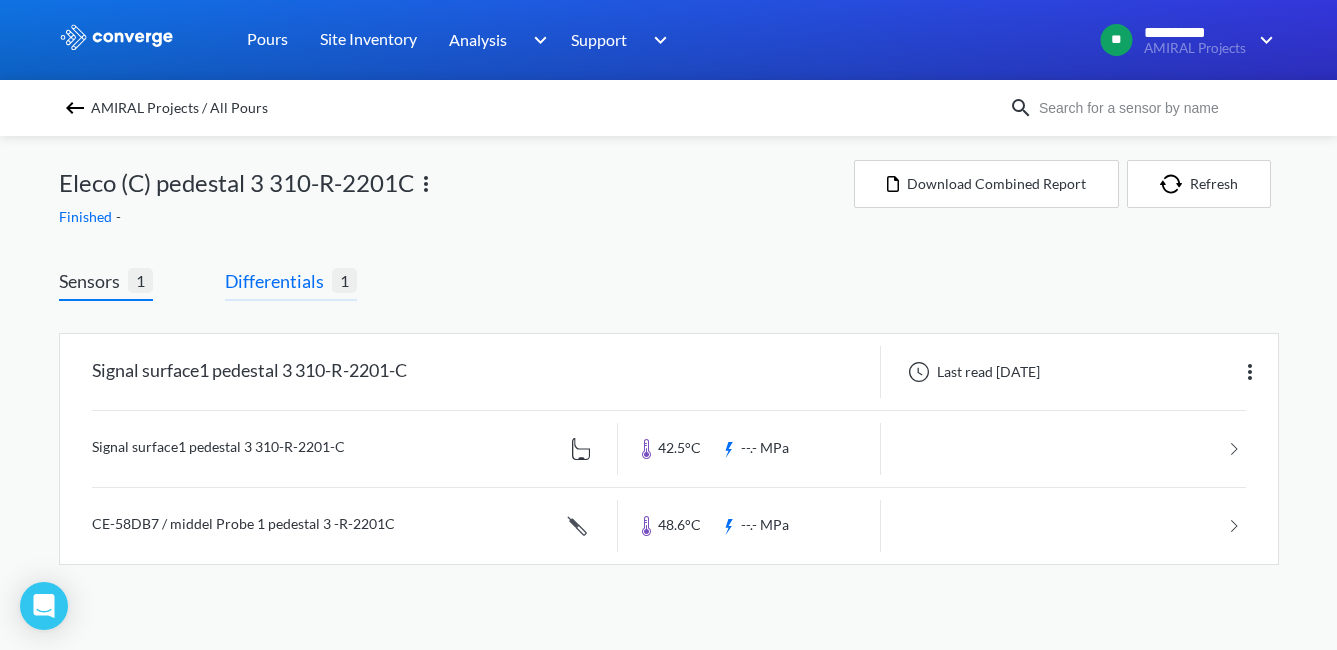 click on "Differentials" at bounding box center (278, 281) 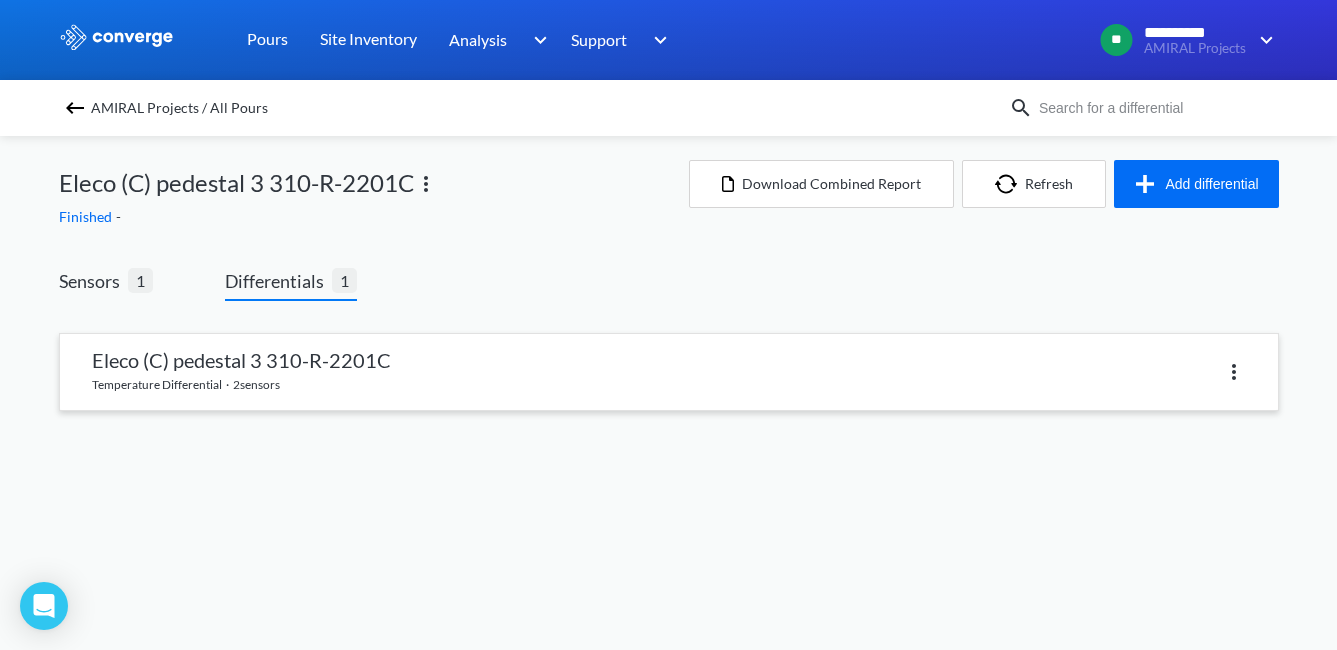 click at bounding box center [669, 372] 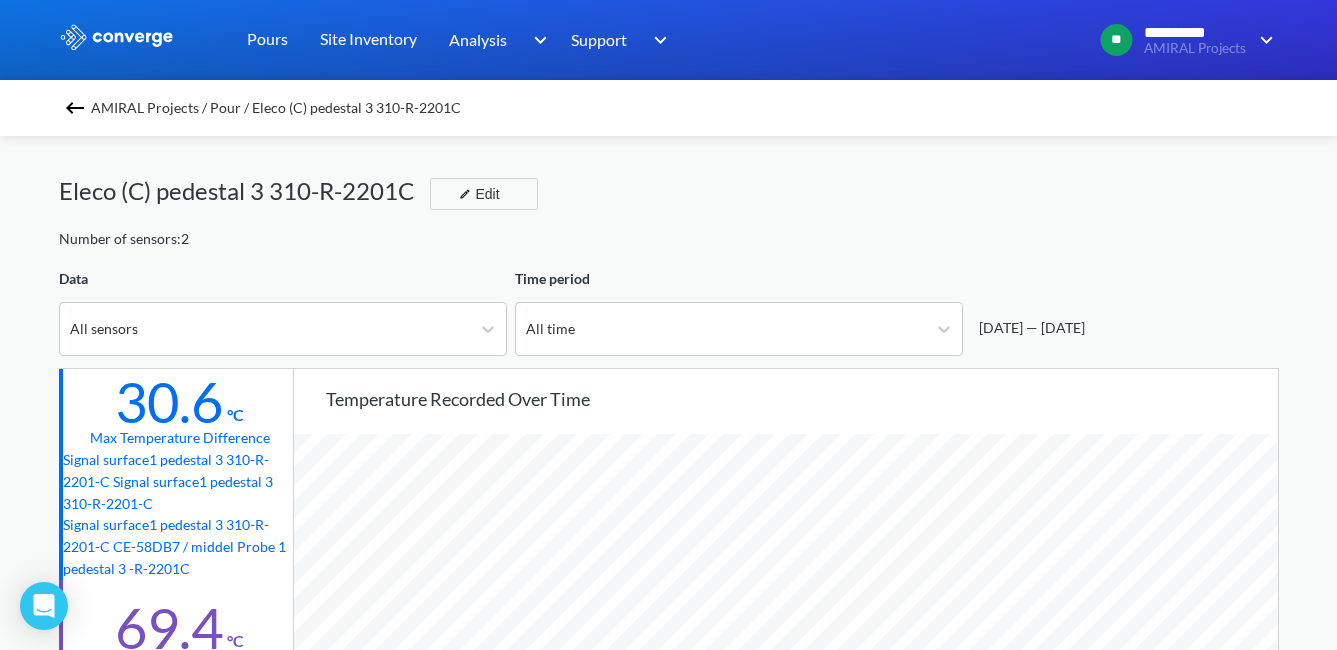 scroll, scrollTop: 998324, scrollLeft: 998663, axis: both 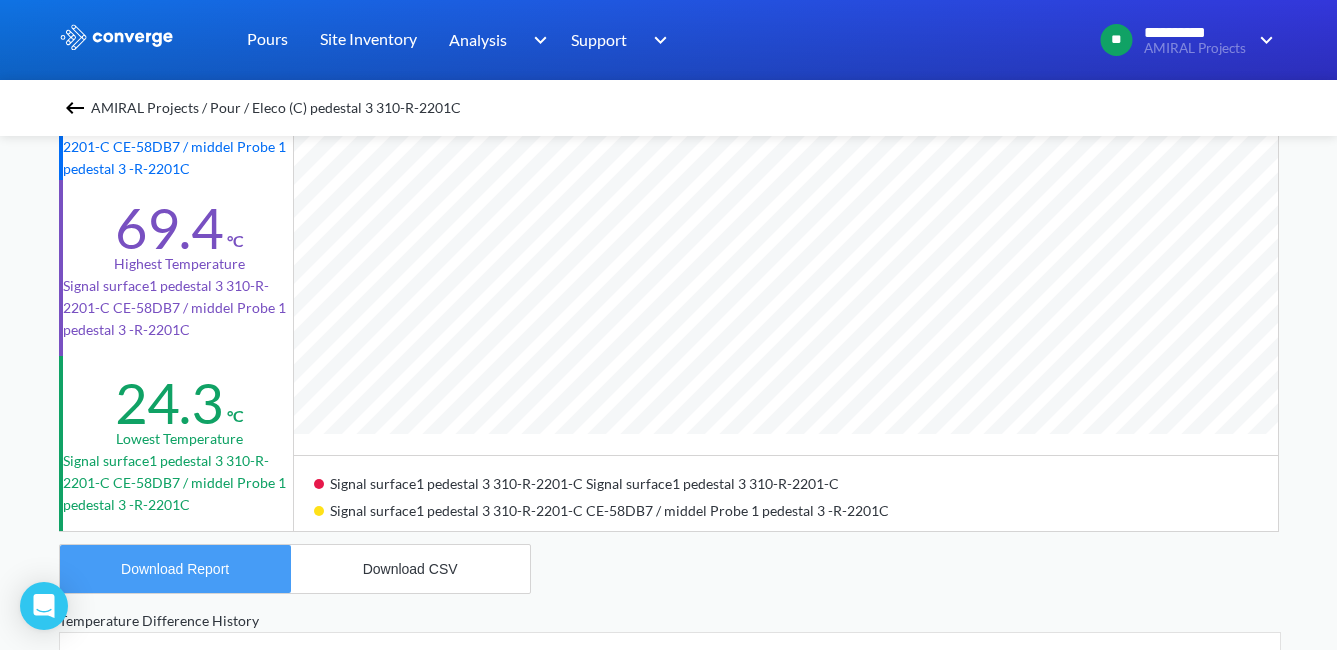 click on "Download Report" at bounding box center (175, 569) 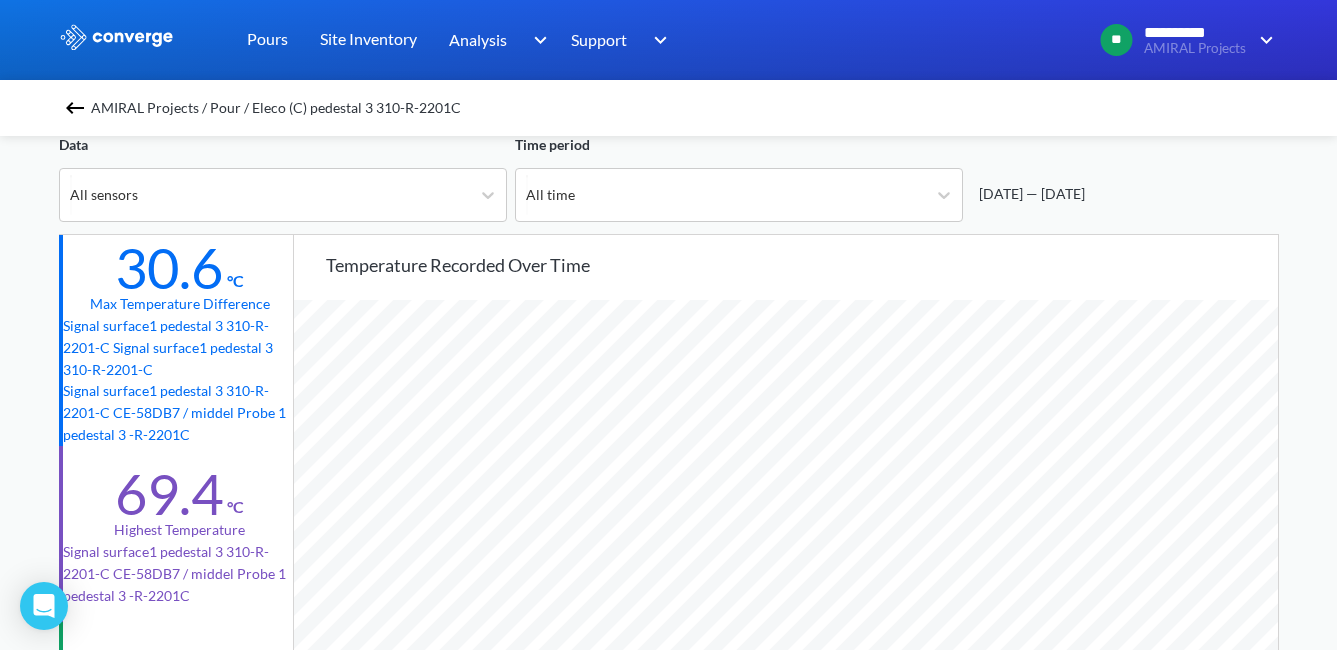 scroll, scrollTop: 26, scrollLeft: 0, axis: vertical 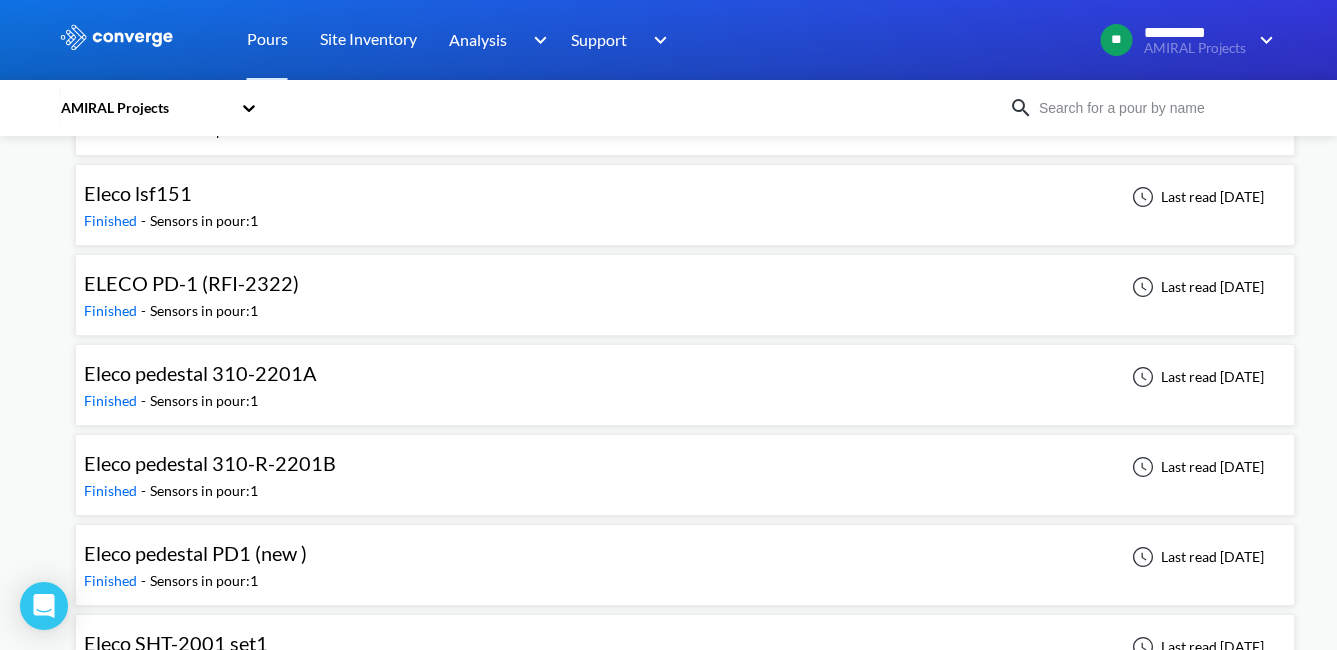 click on "Eleco pedestal 310-R-2201B Finished  -  Sensors in pour:  1 Last read [DATE]" at bounding box center [685, 475] 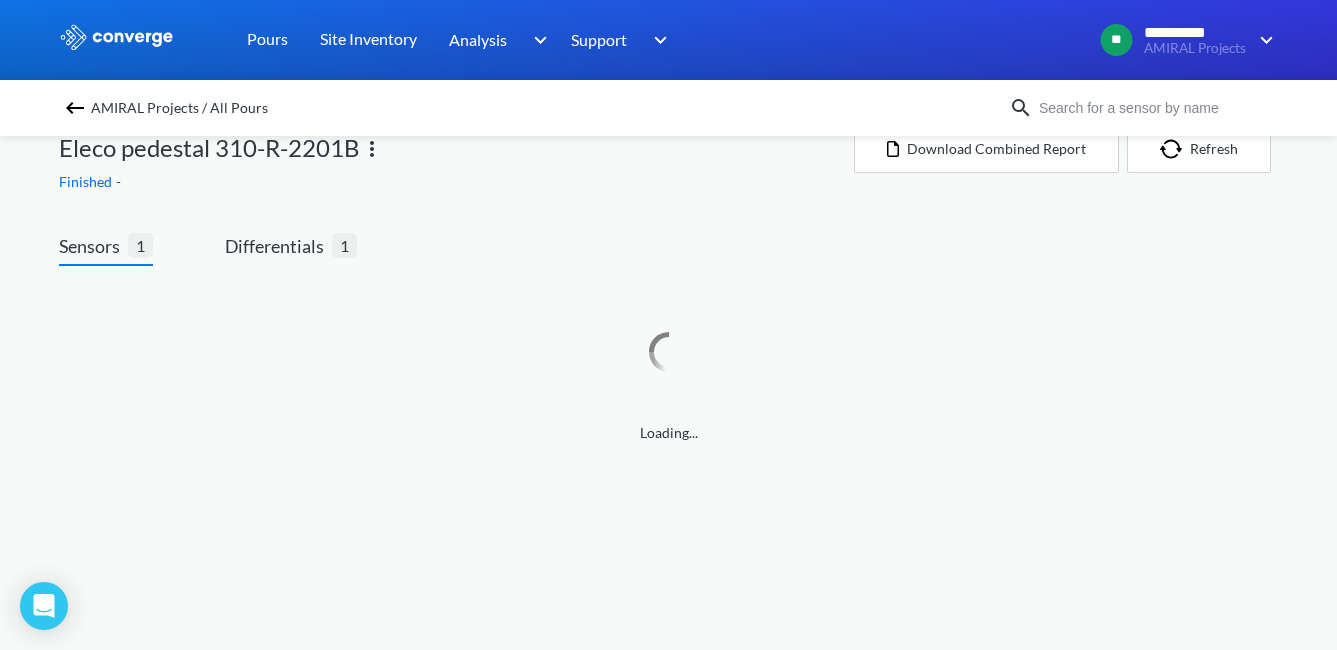 scroll, scrollTop: 0, scrollLeft: 0, axis: both 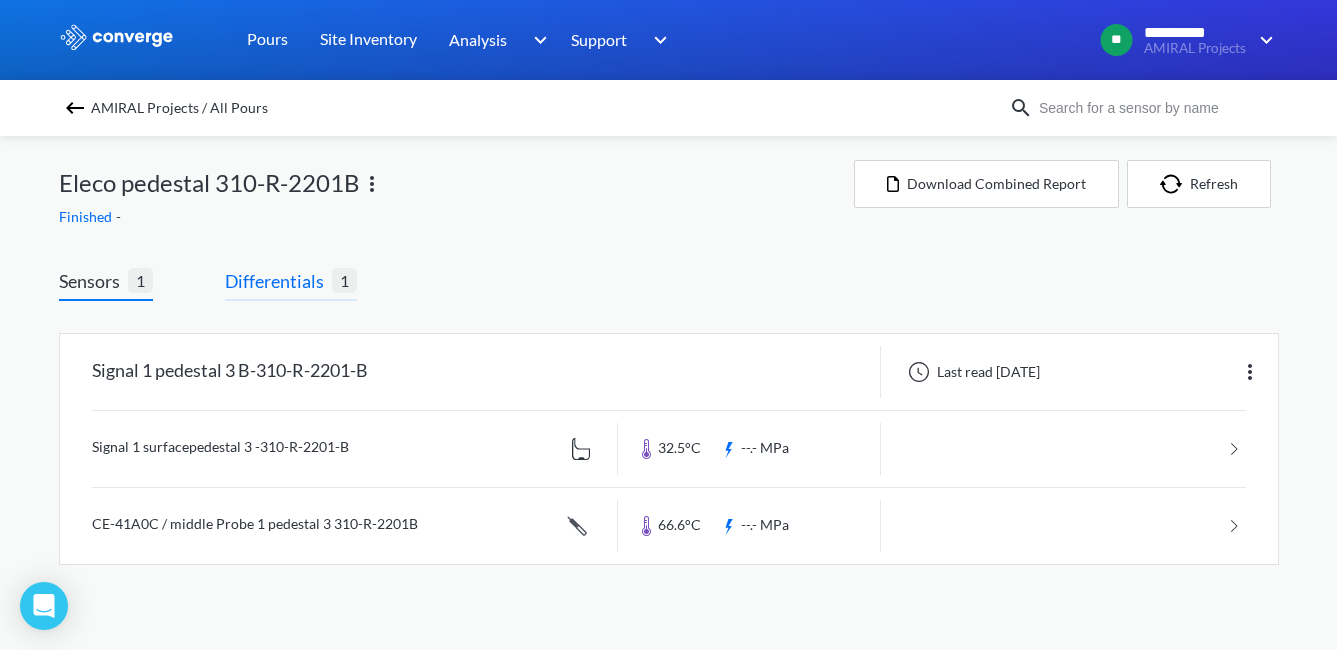 click on "Differentials" at bounding box center [278, 281] 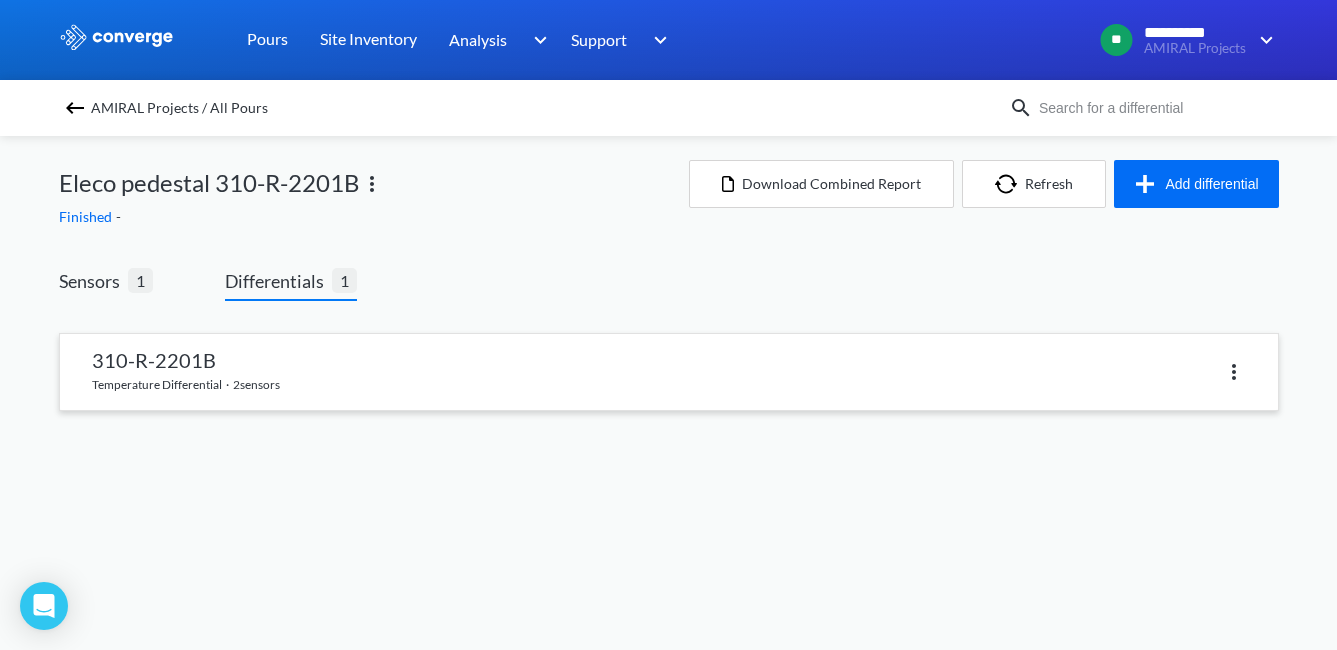 click at bounding box center (669, 372) 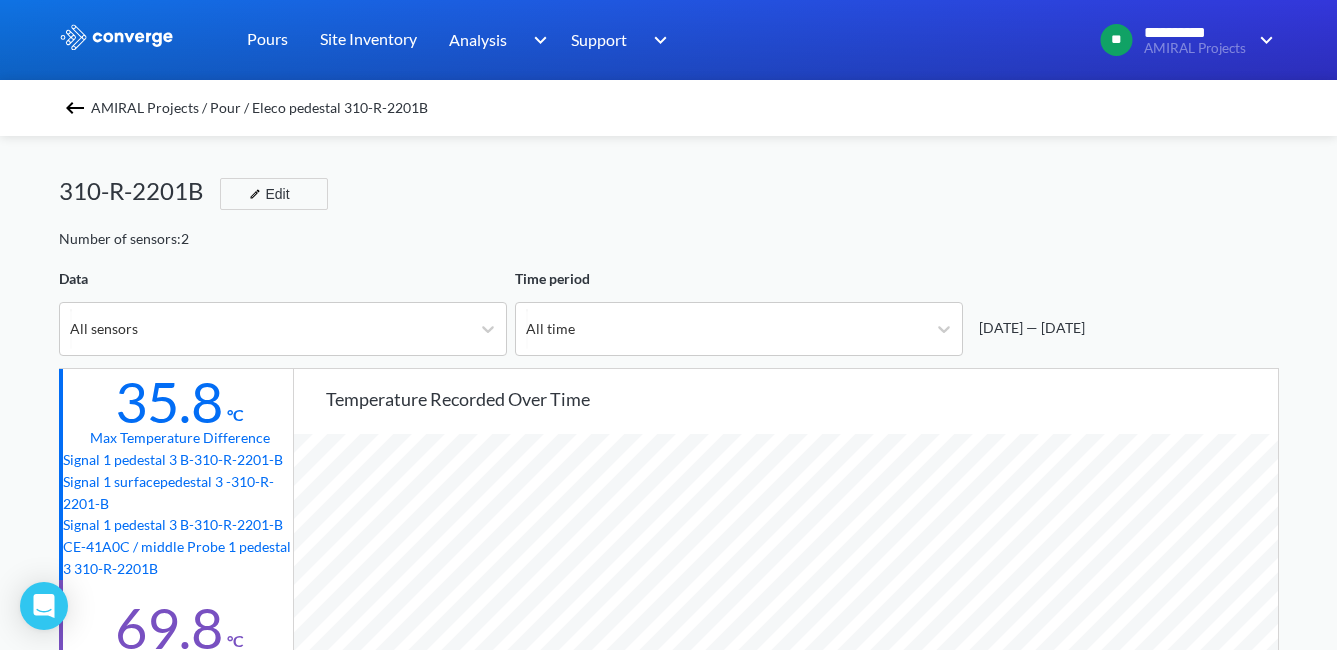 scroll, scrollTop: 998324, scrollLeft: 998663, axis: both 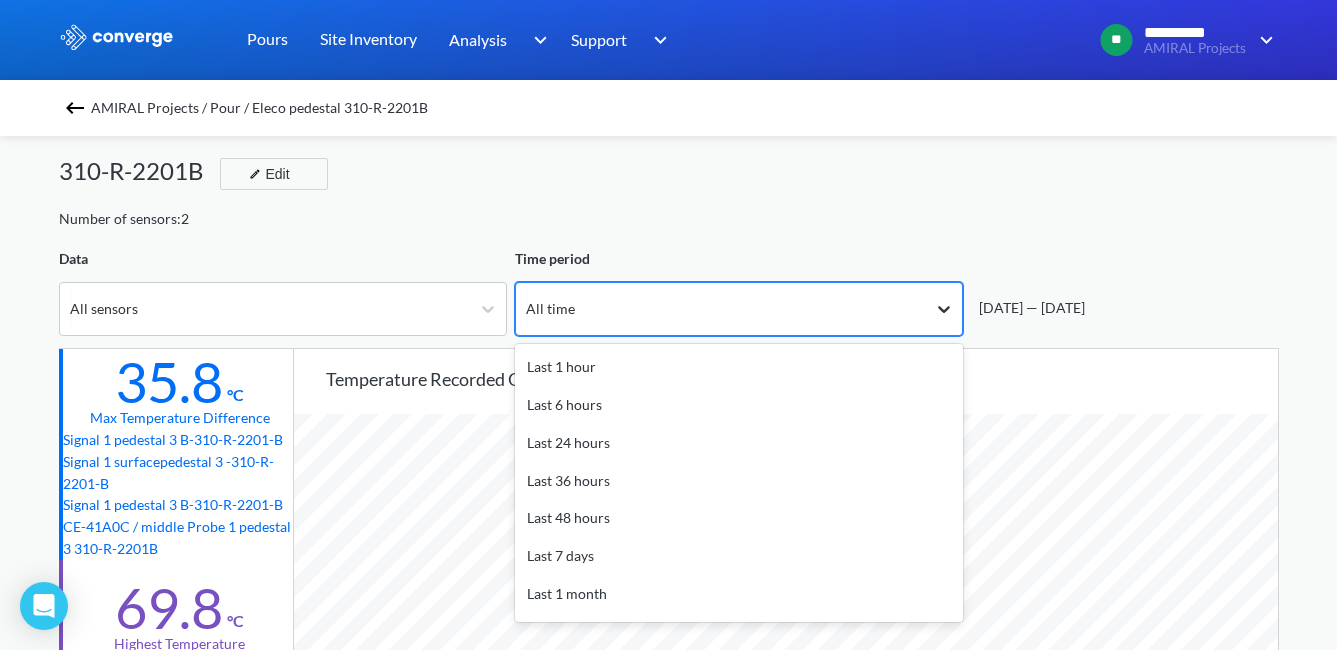 click at bounding box center [944, 309] 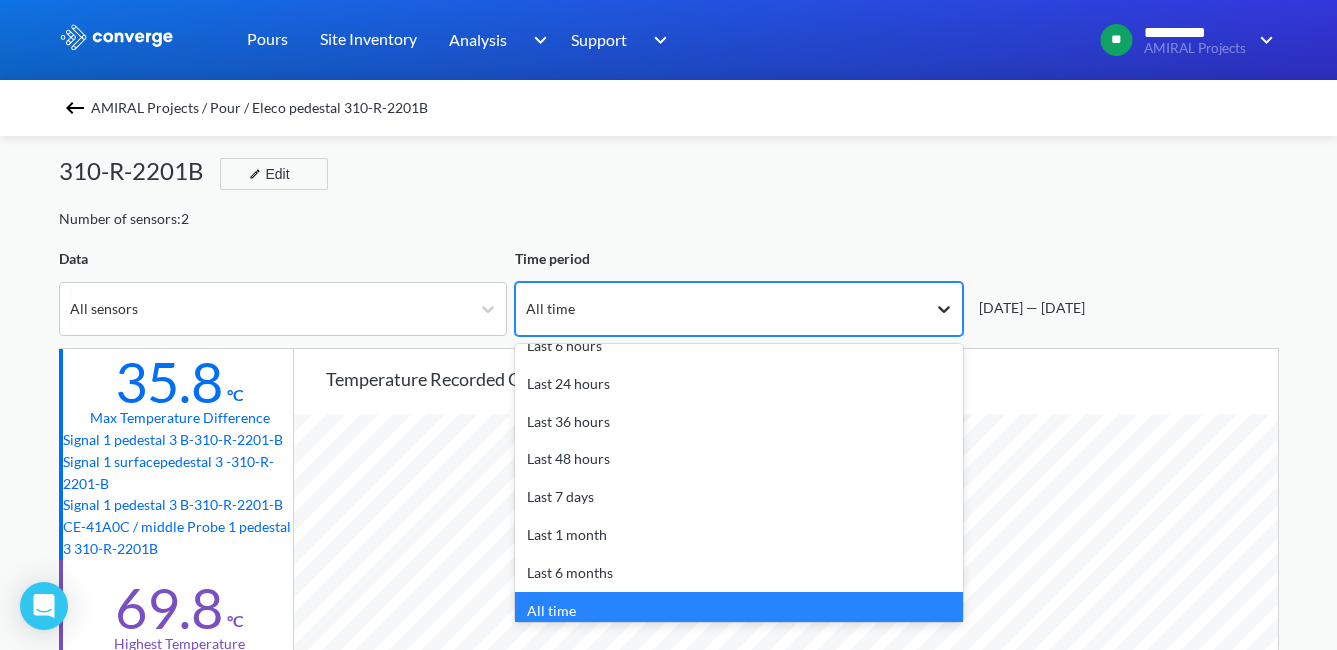 scroll, scrollTop: 22, scrollLeft: 0, axis: vertical 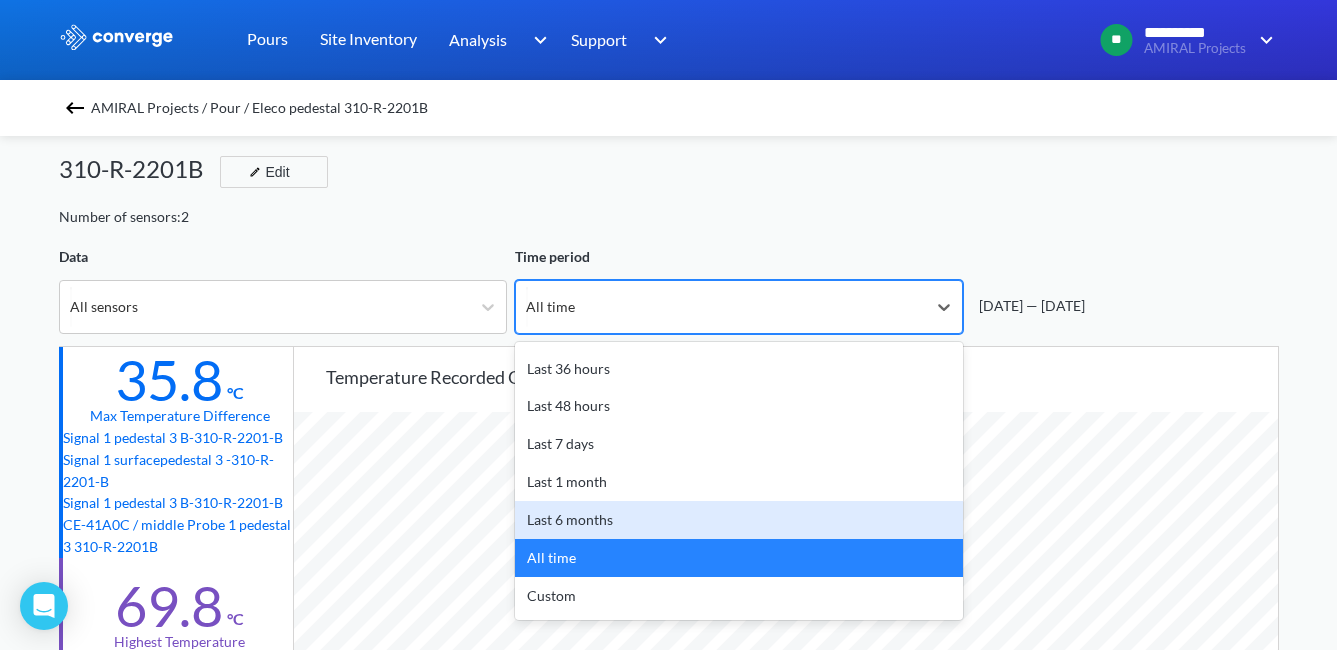 click on "Last 6 months" at bounding box center (739, 520) 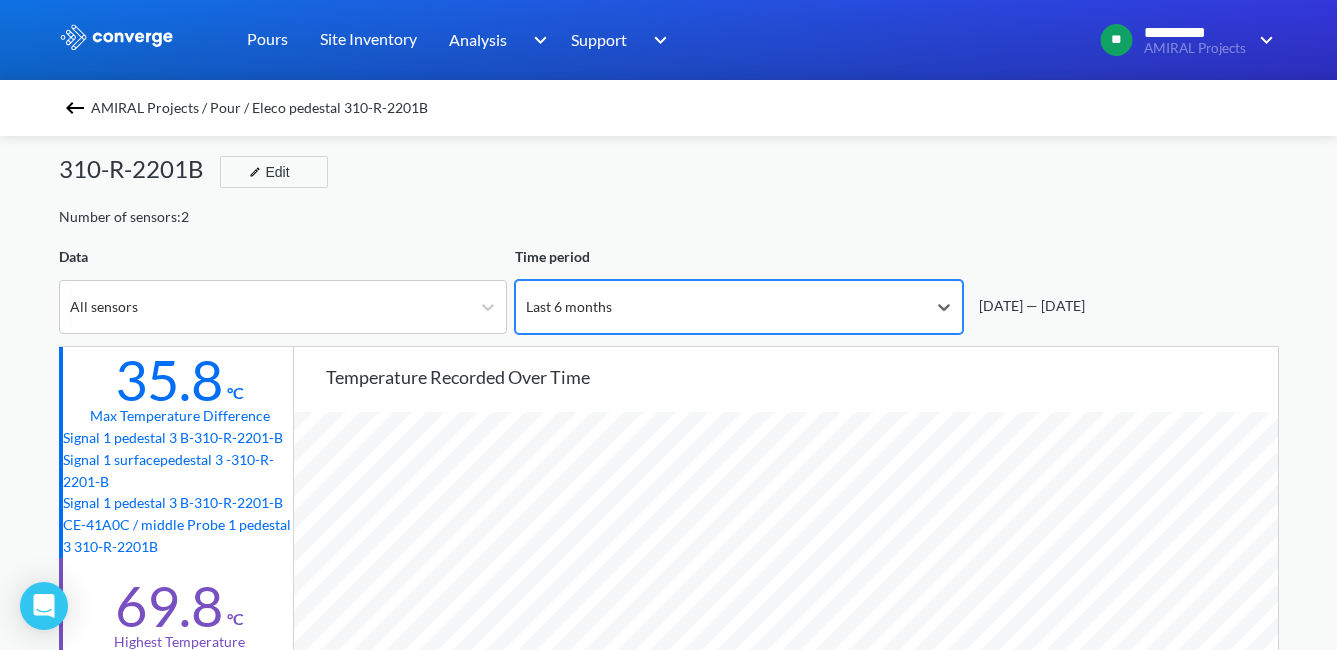 scroll, scrollTop: 998324, scrollLeft: 998663, axis: both 